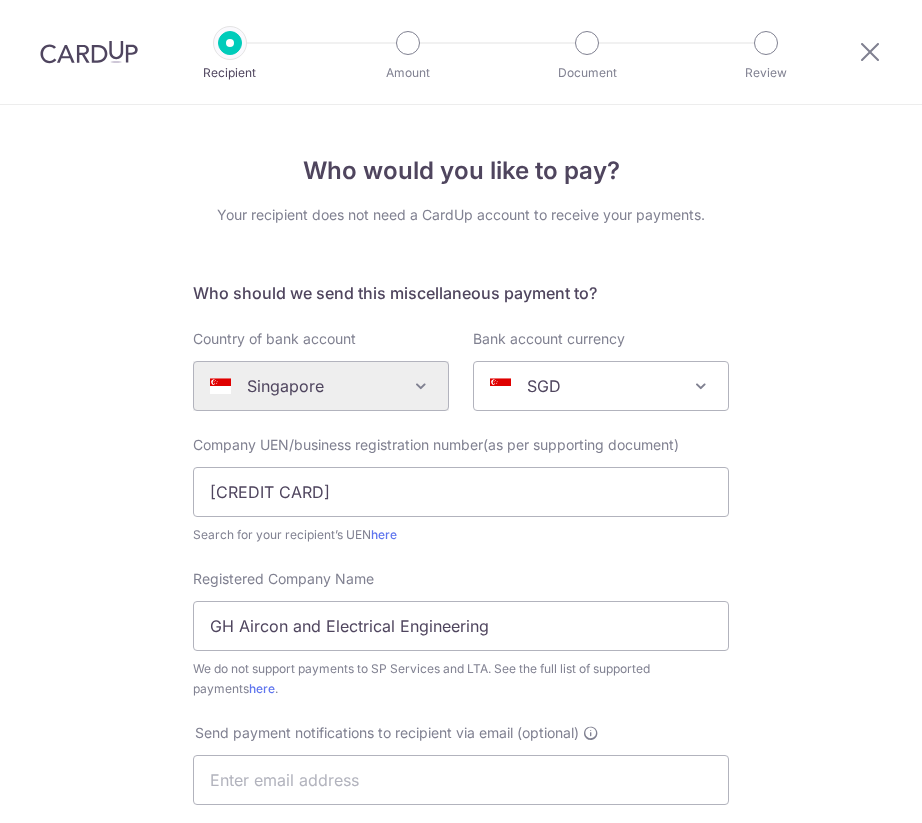 scroll, scrollTop: 0, scrollLeft: 0, axis: both 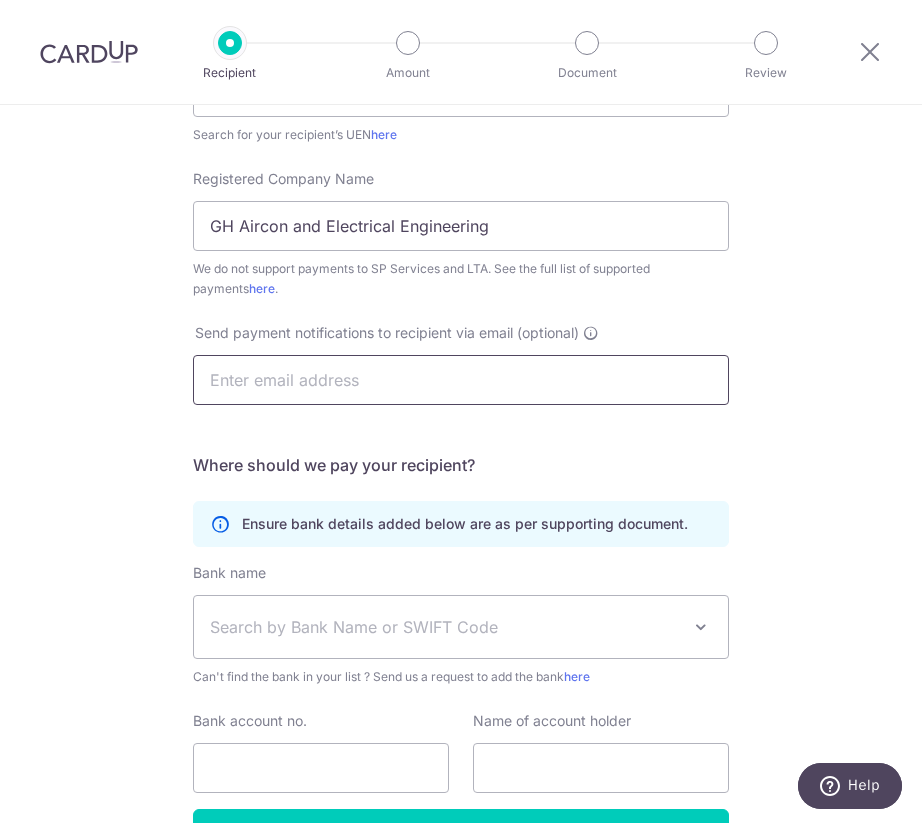 click at bounding box center [461, 380] 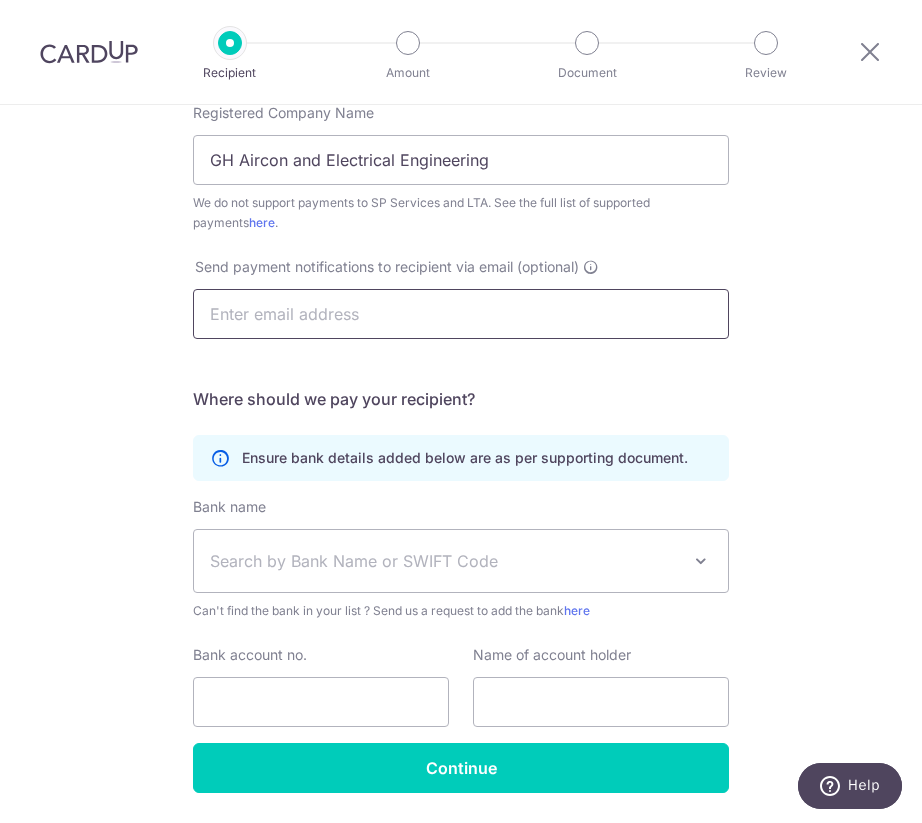scroll, scrollTop: 430, scrollLeft: 0, axis: vertical 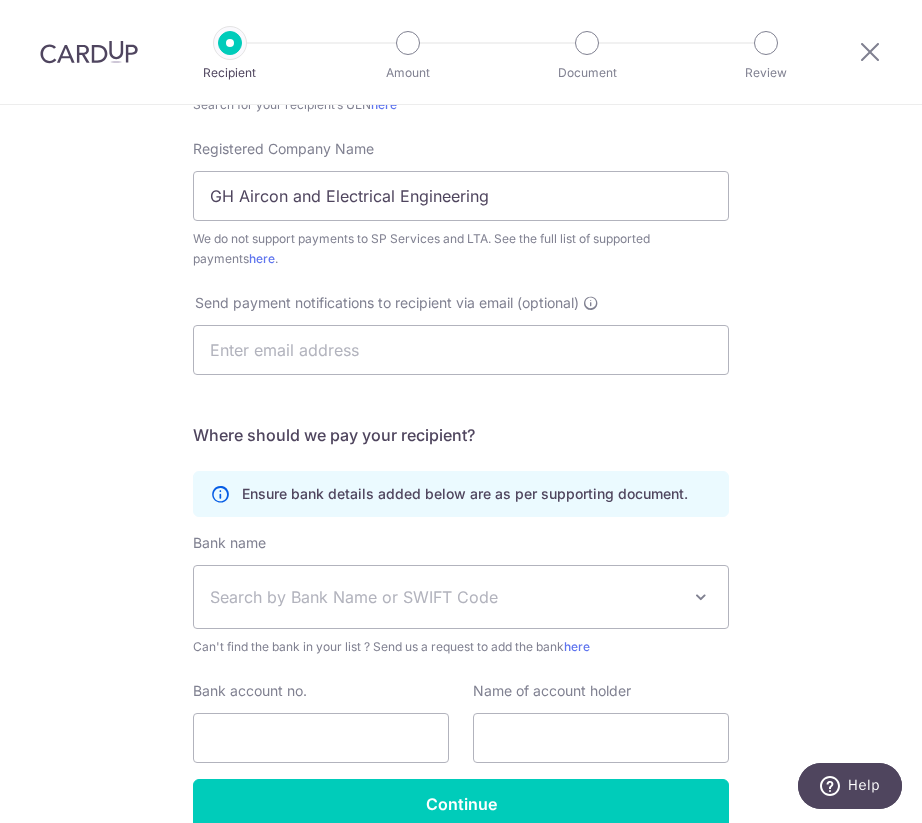 click on "Ensure bank details added below are as per supporting document." at bounding box center [461, 494] 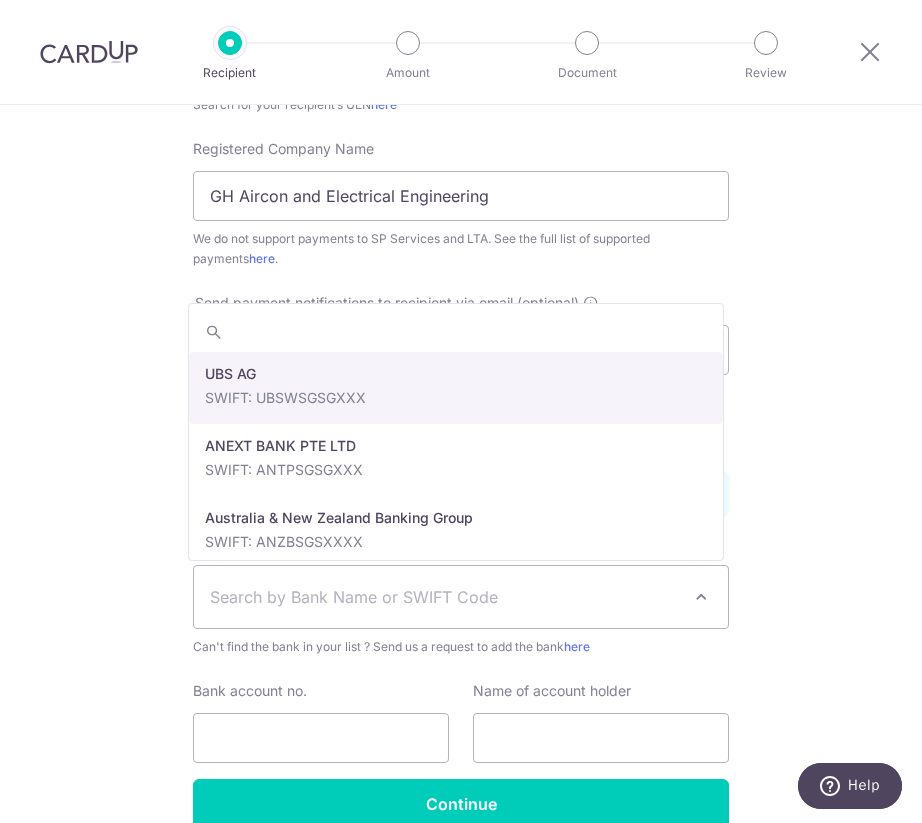 click on "Search by Bank Name or SWIFT Code" at bounding box center [445, 597] 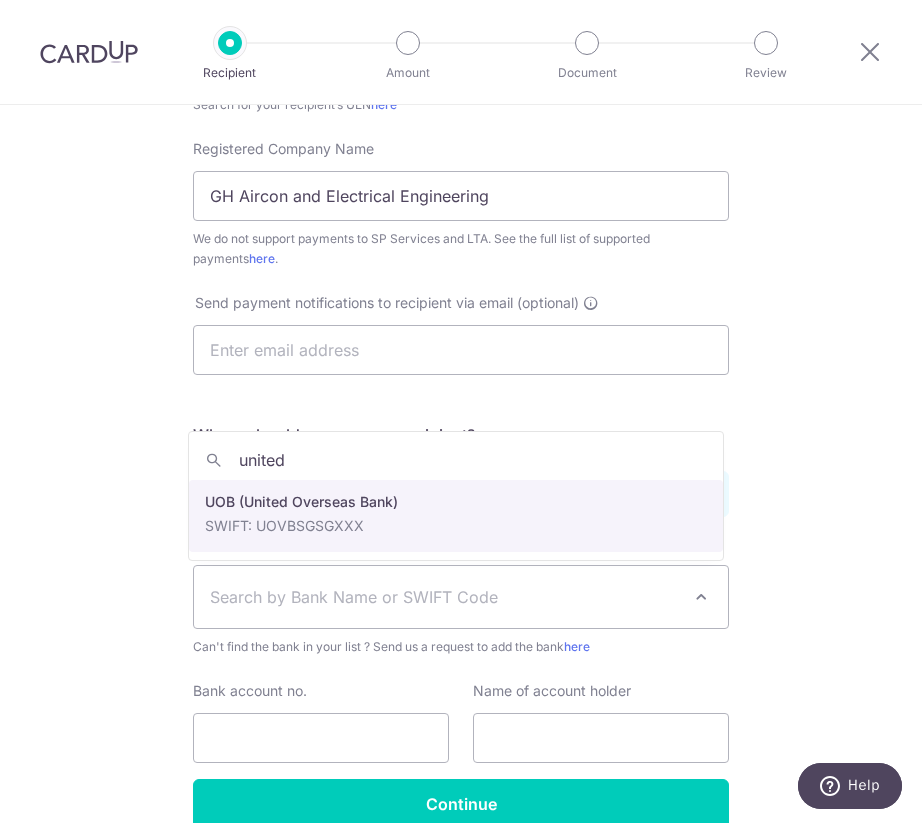 type on "united" 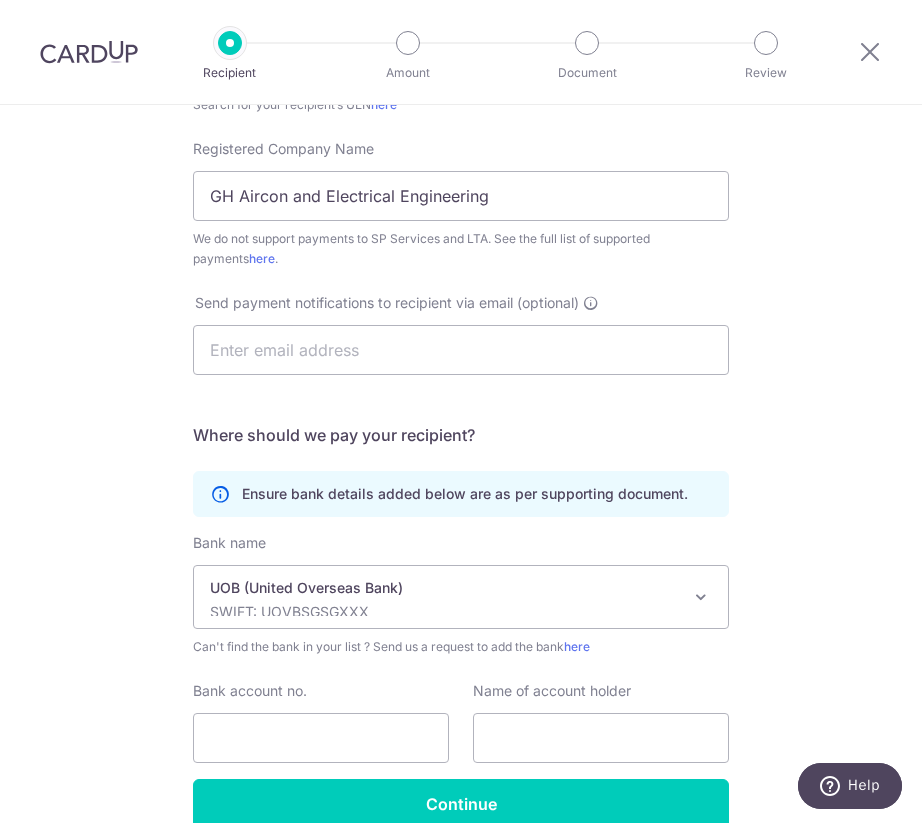 select on "18" 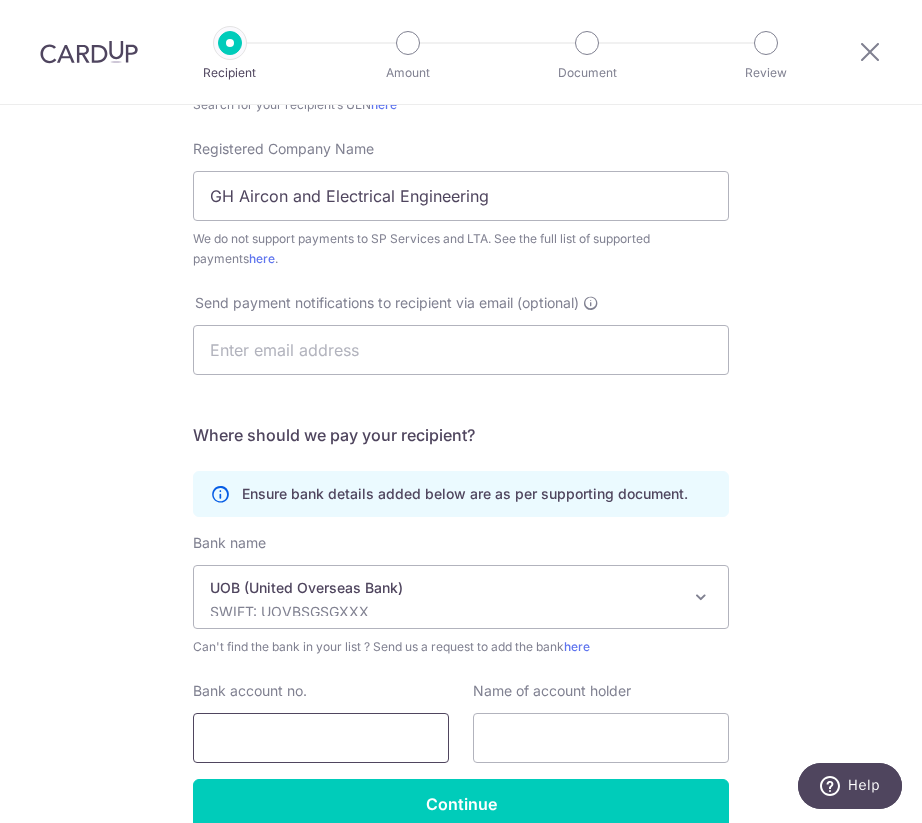 click on "Bank account no." at bounding box center (321, 738) 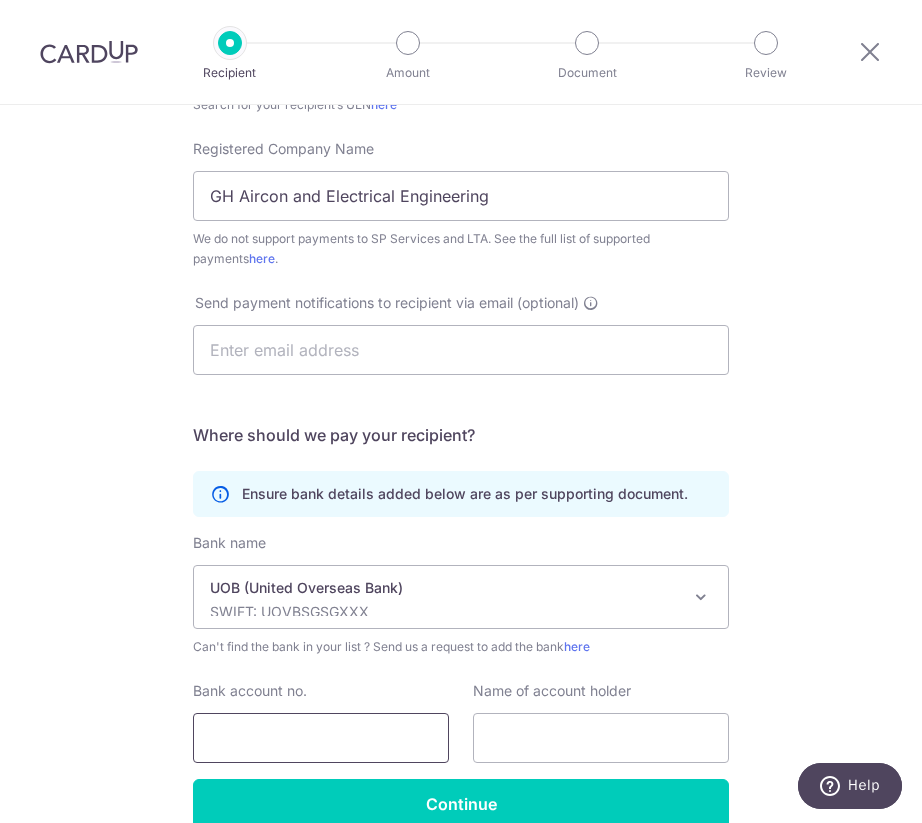 click on "Bank account no." at bounding box center (321, 738) 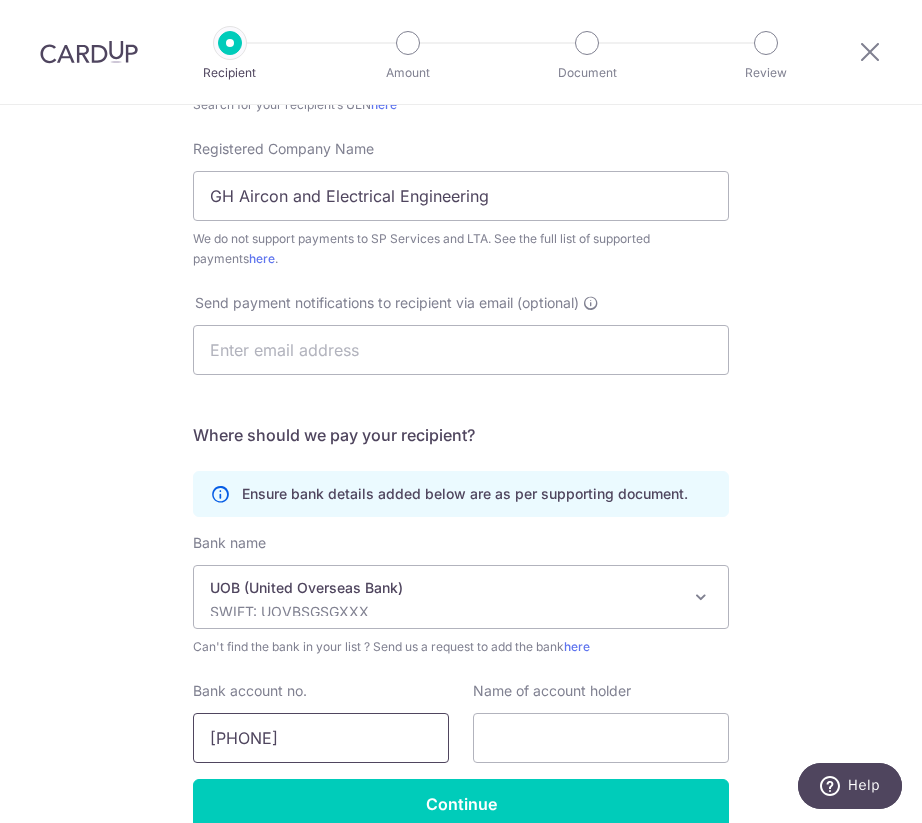click on "138 304 9518" at bounding box center (321, 738) 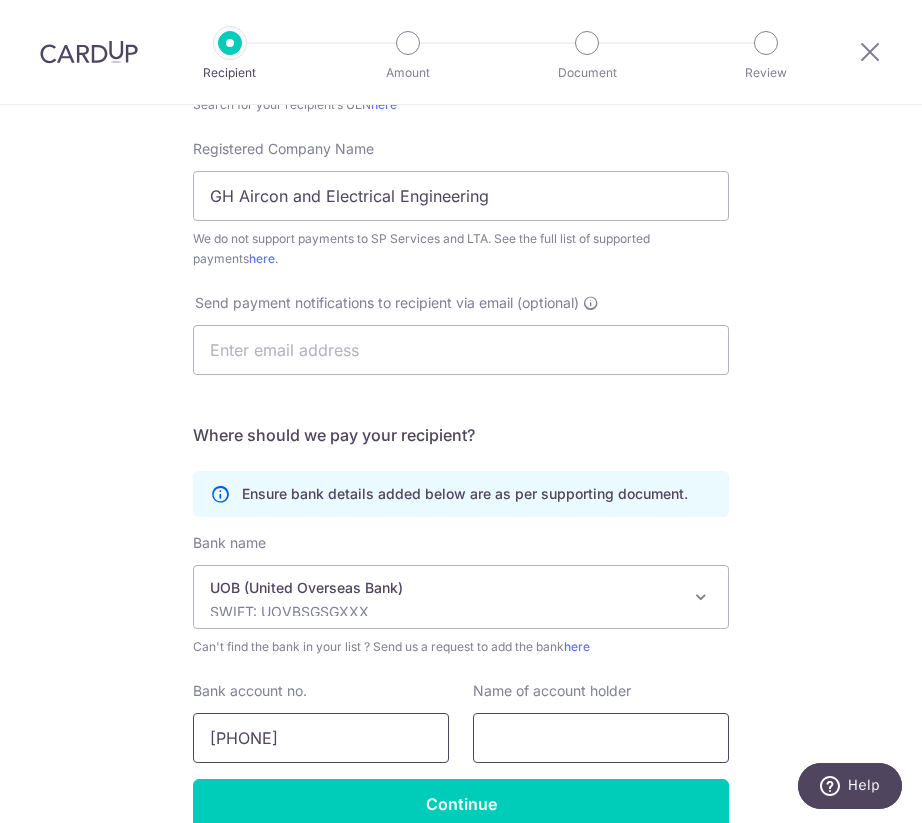 type on "1383049518" 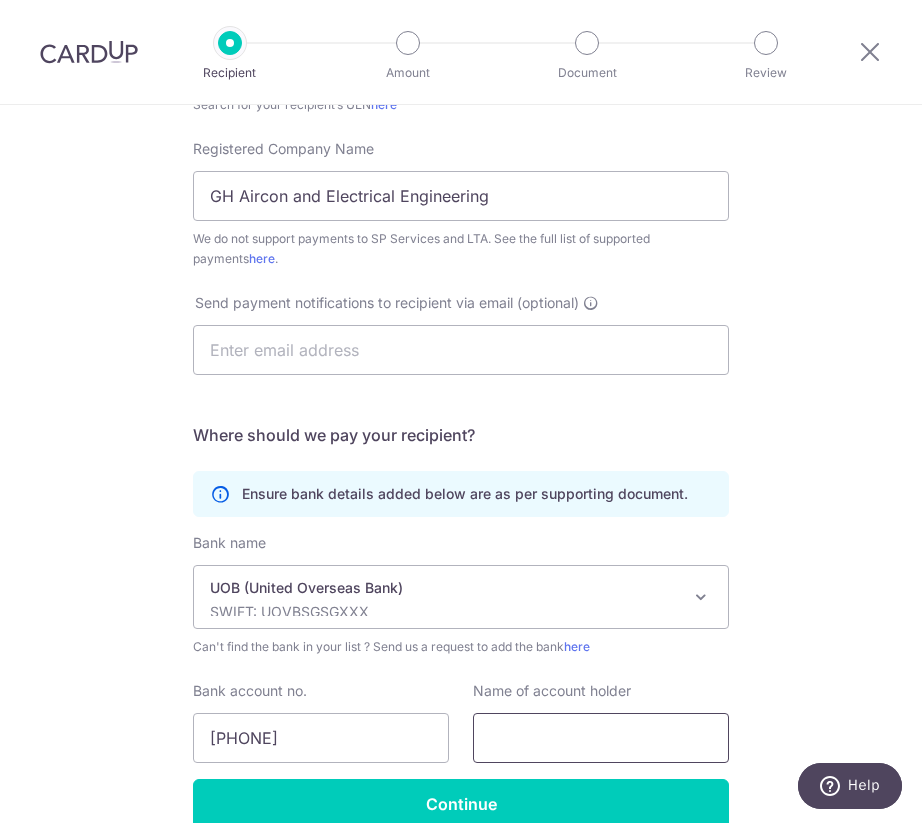 click at bounding box center (601, 738) 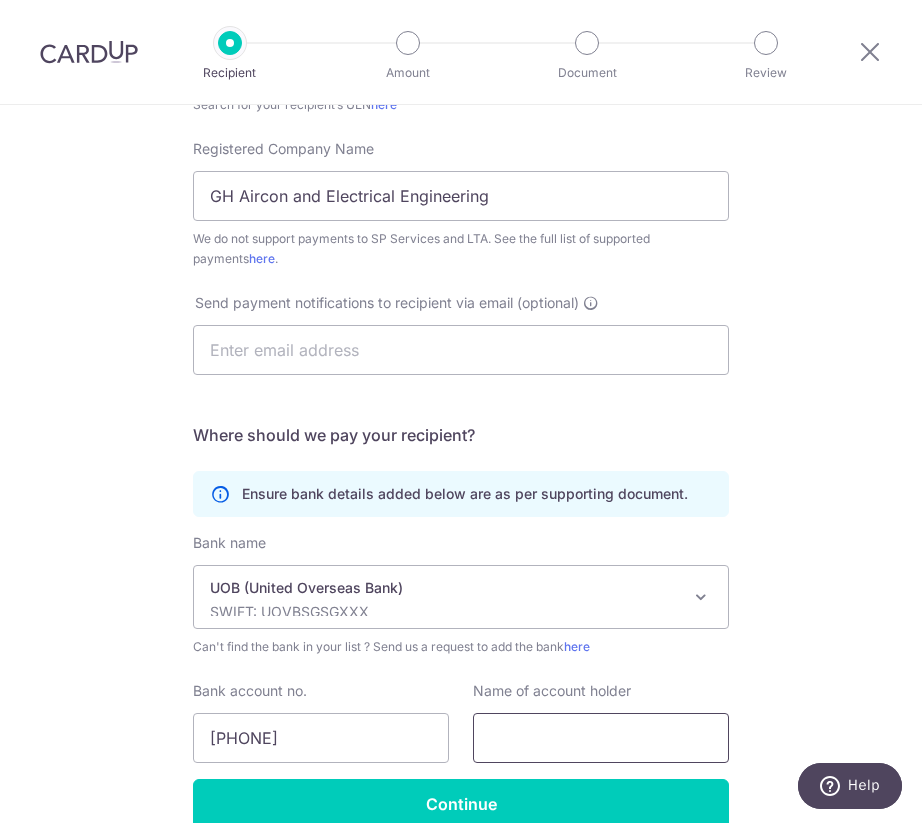 scroll, scrollTop: 530, scrollLeft: 0, axis: vertical 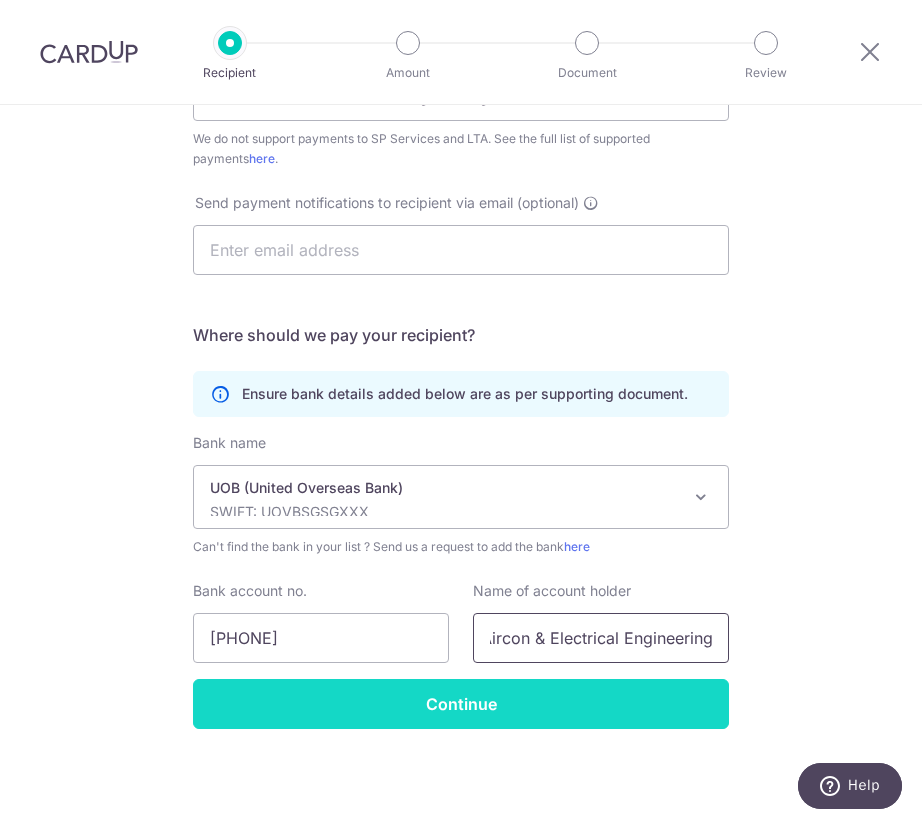 type on "GH Aircon & Electrical Engineering" 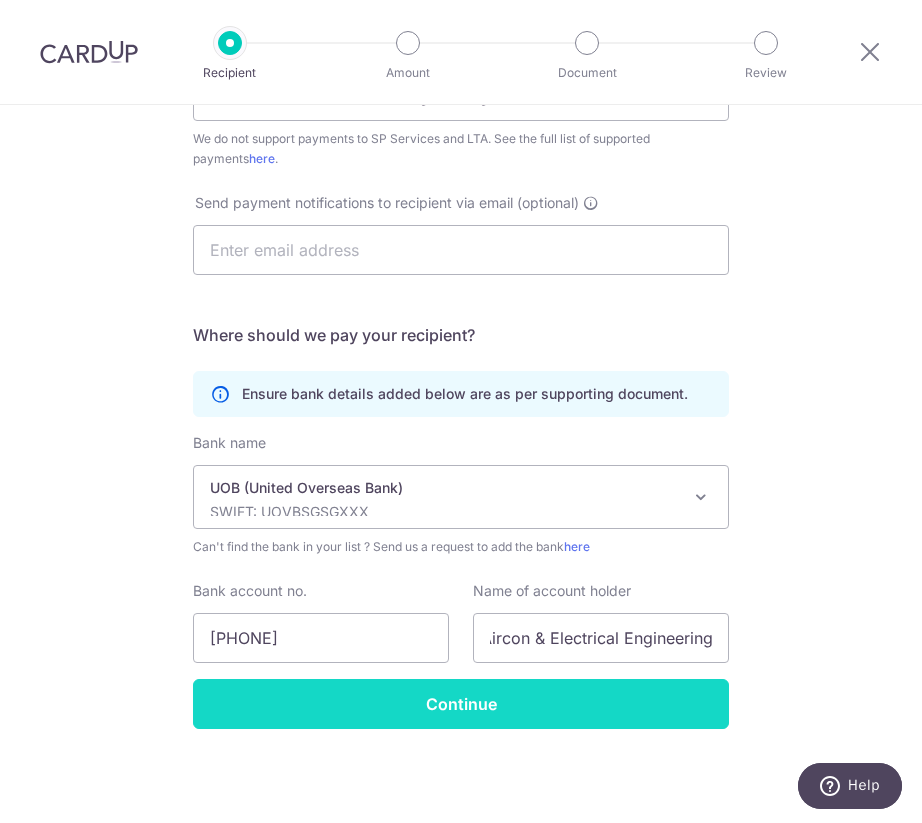 click on "Continue" at bounding box center [461, 704] 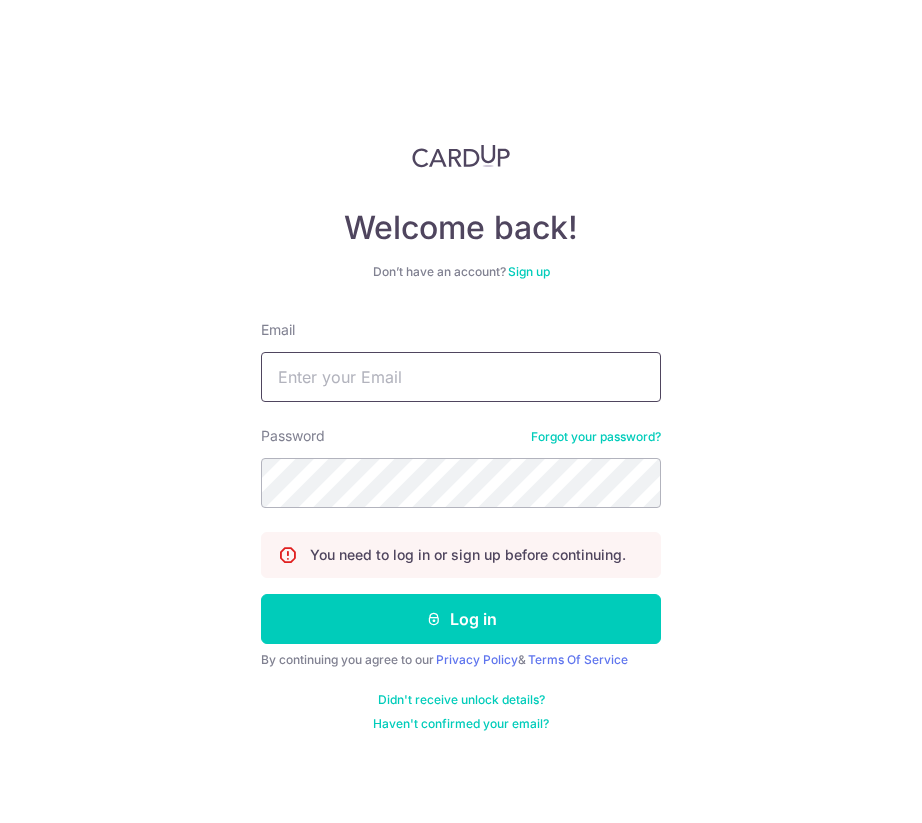 scroll, scrollTop: 0, scrollLeft: 0, axis: both 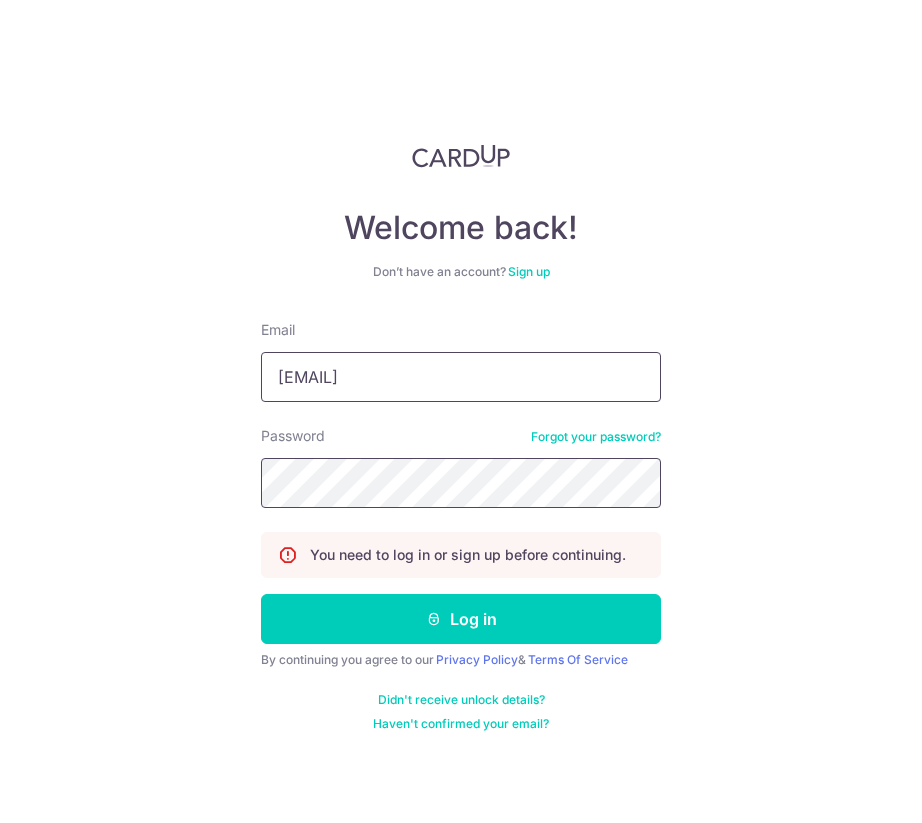 click on "Log in" at bounding box center (461, 619) 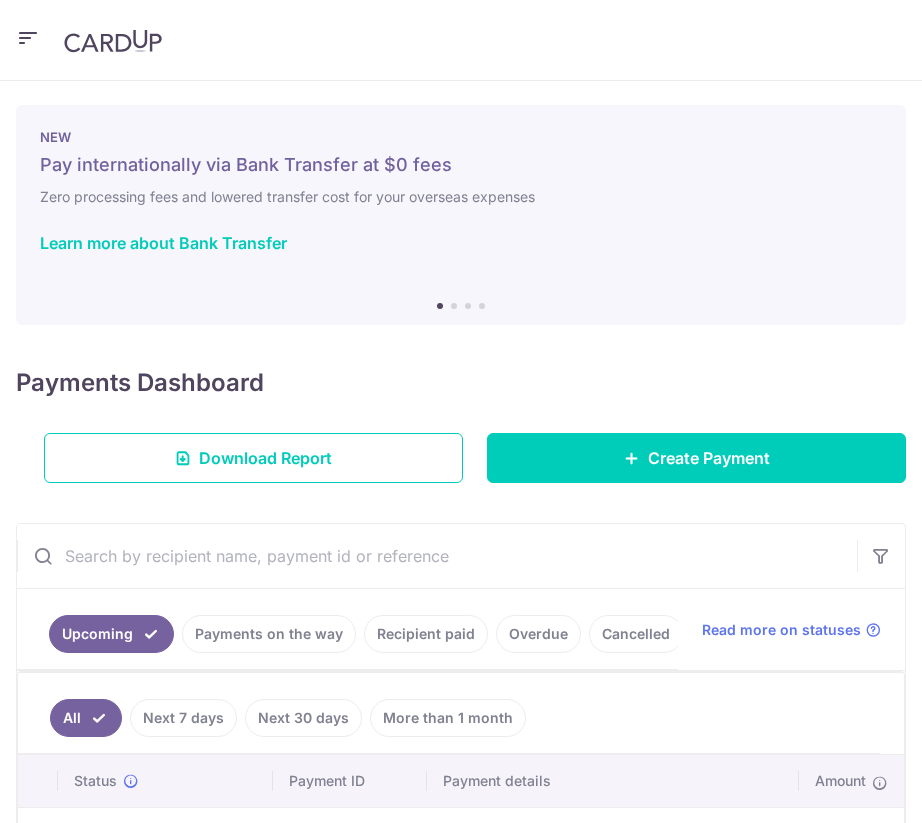 scroll, scrollTop: 0, scrollLeft: 0, axis: both 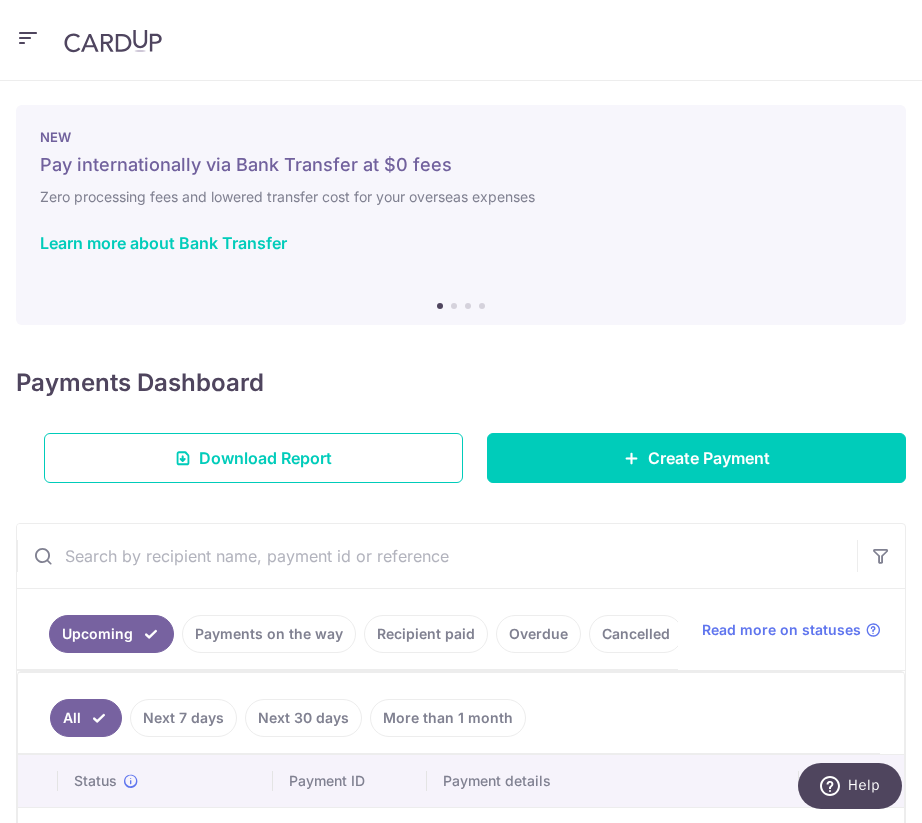 click at bounding box center [28, 38] 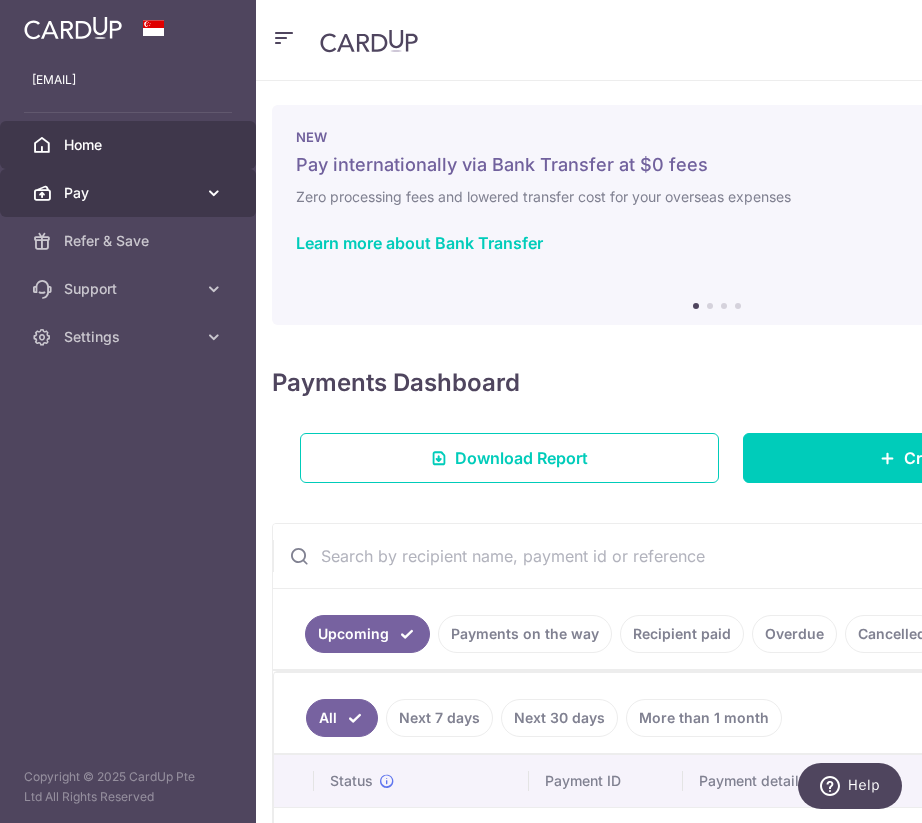 click on "Pay" at bounding box center (130, 193) 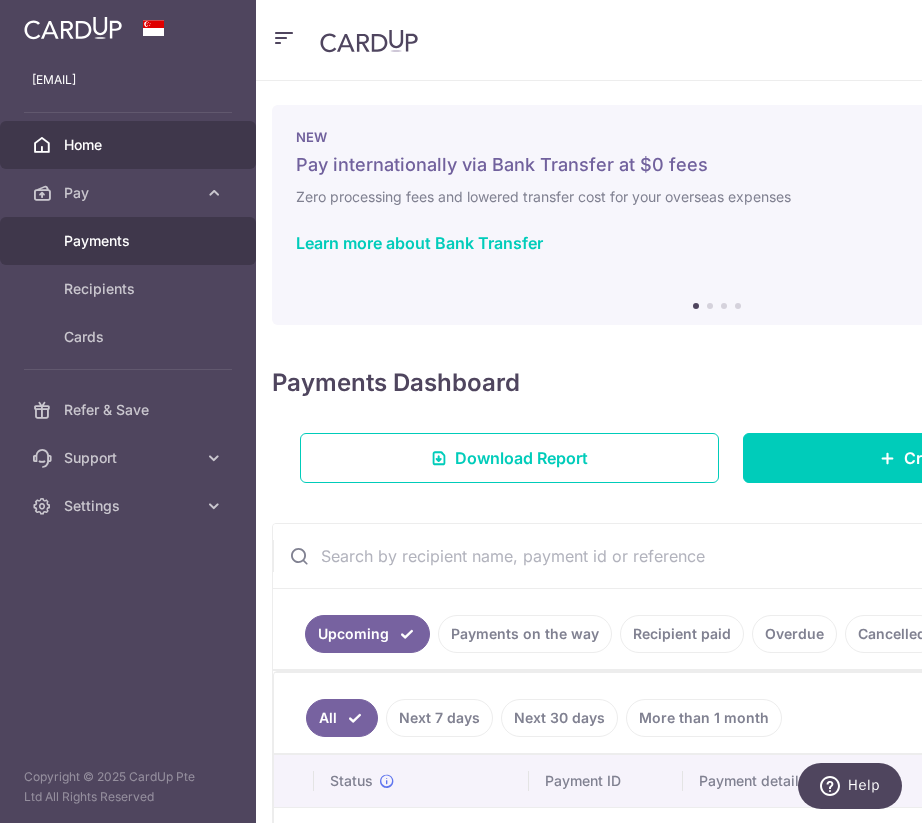 click on "Payments" at bounding box center (128, 241) 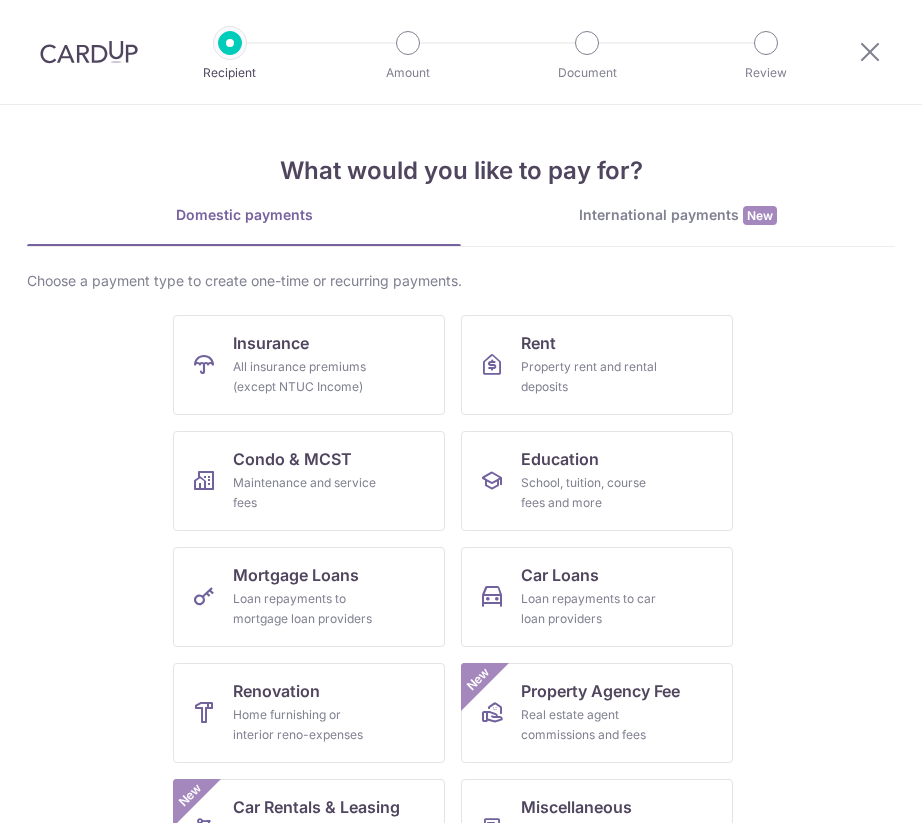 scroll, scrollTop: 0, scrollLeft: 0, axis: both 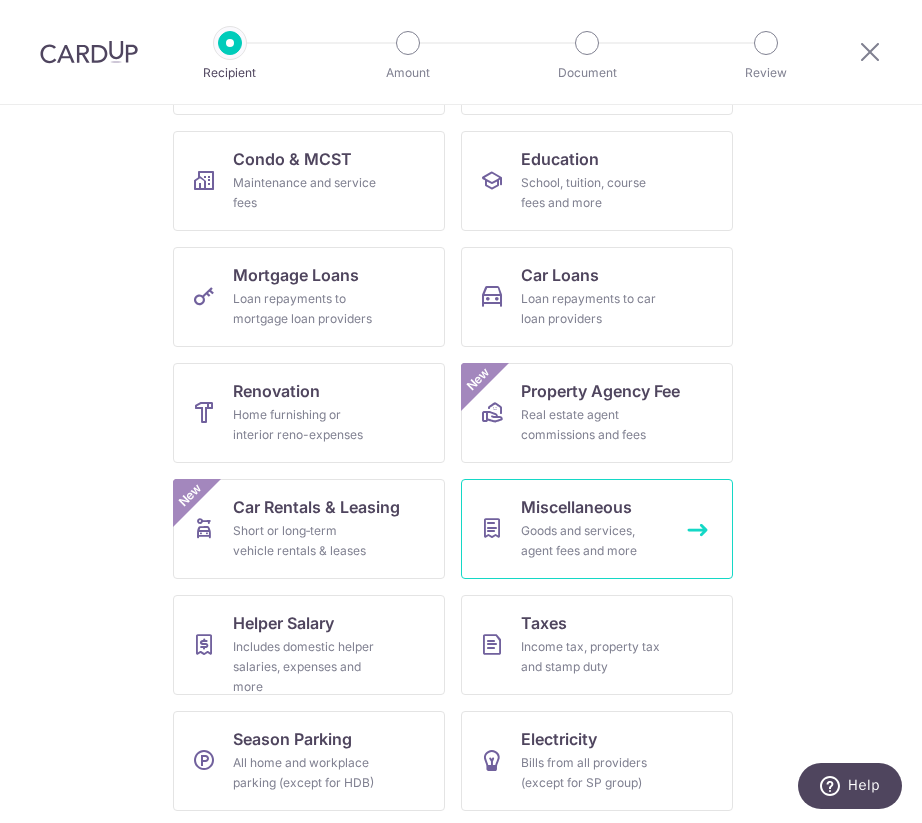 click on "Goods and services, agent fees and more" at bounding box center [593, 541] 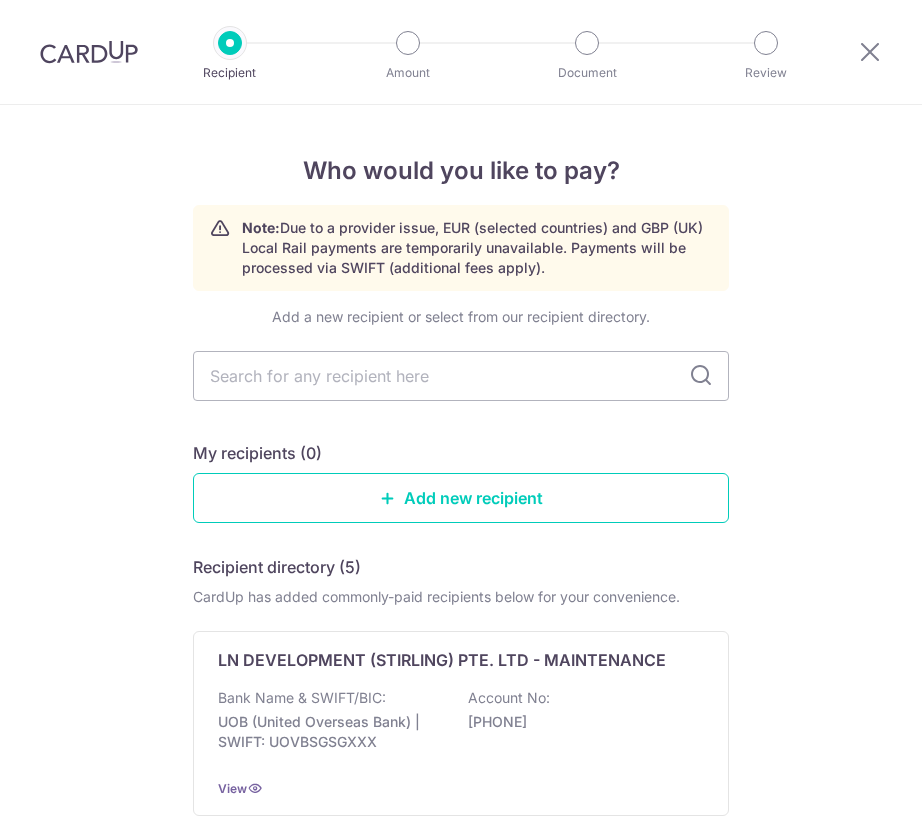 scroll, scrollTop: 0, scrollLeft: 0, axis: both 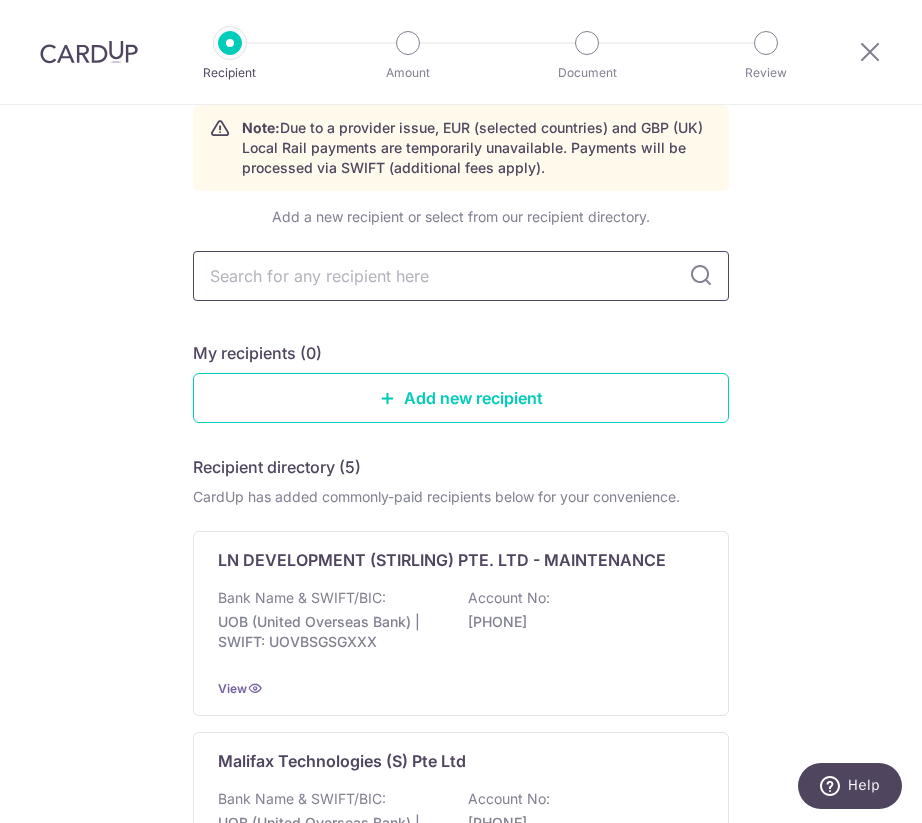 click at bounding box center (461, 276) 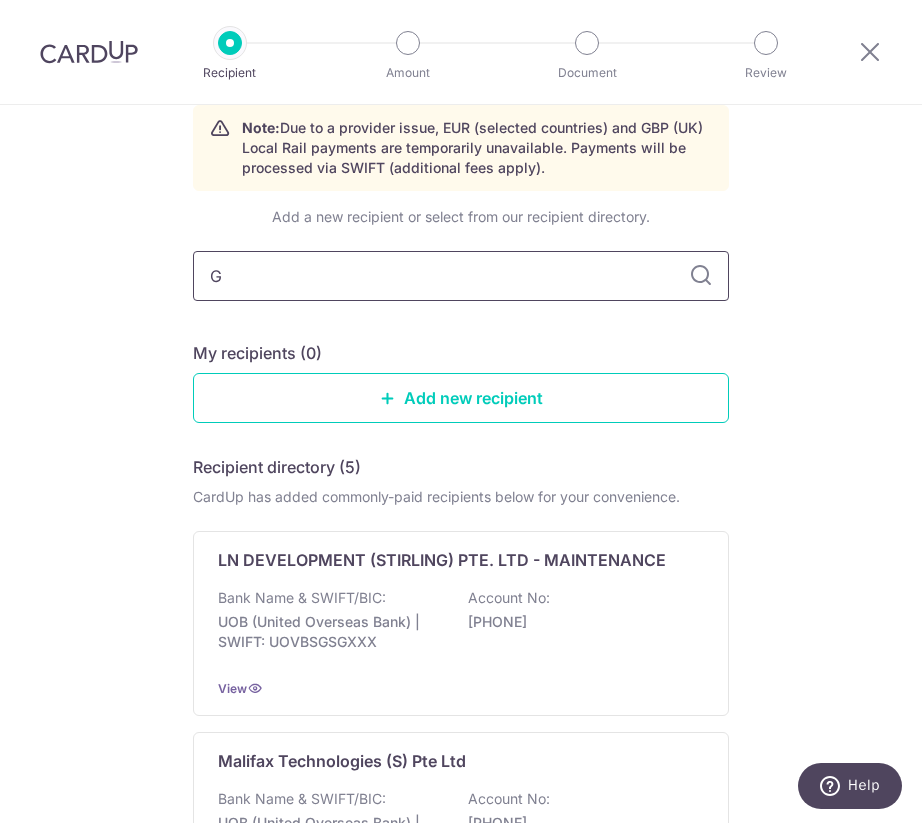 type on "GH" 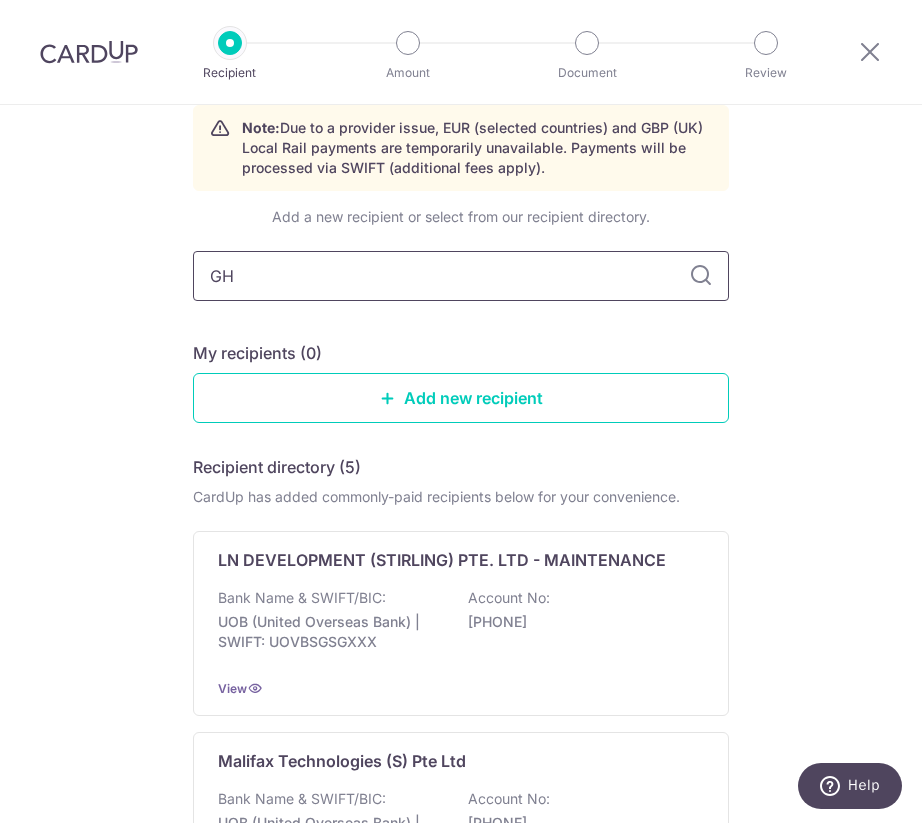 scroll, scrollTop: 0, scrollLeft: 0, axis: both 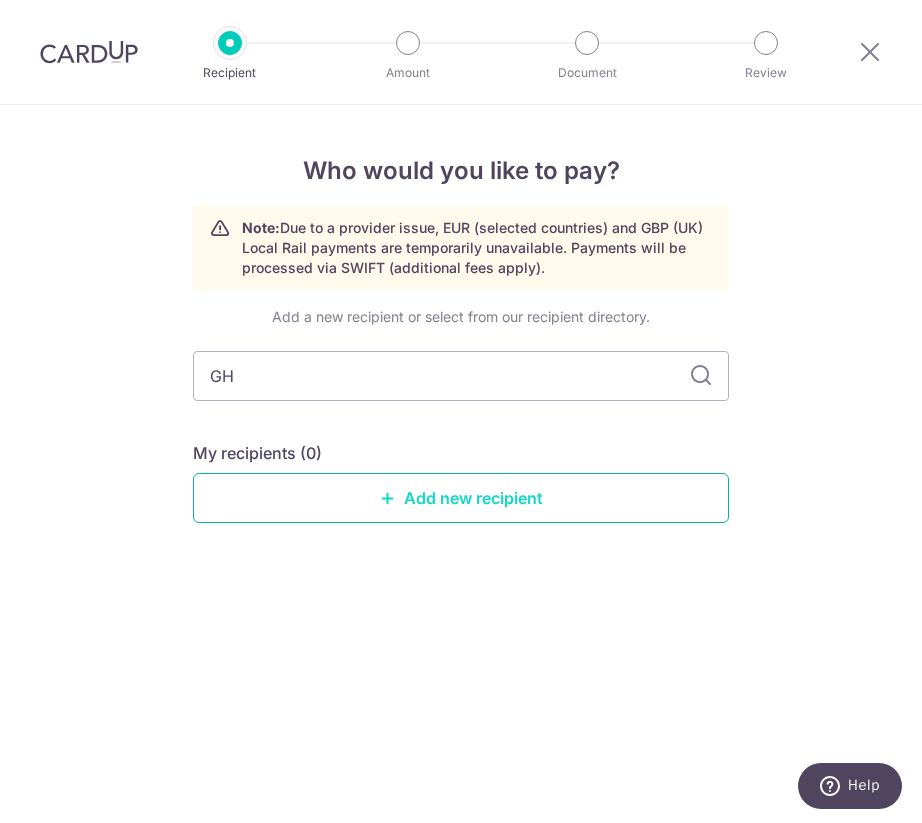 click on "Add new recipient" at bounding box center (461, 498) 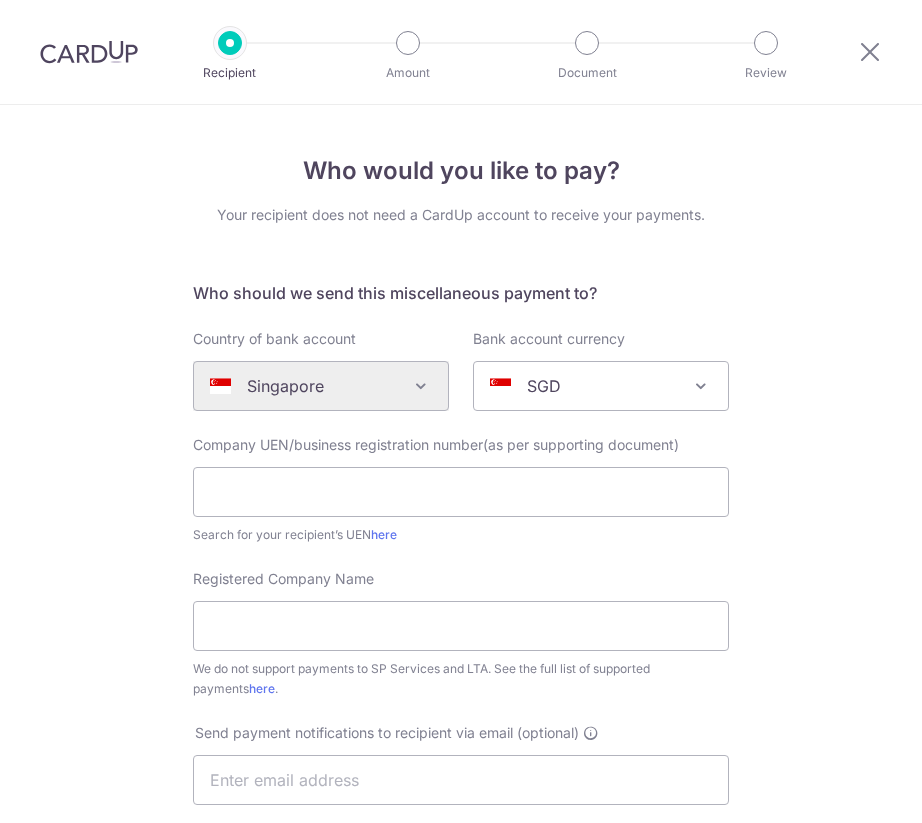 scroll, scrollTop: 0, scrollLeft: 0, axis: both 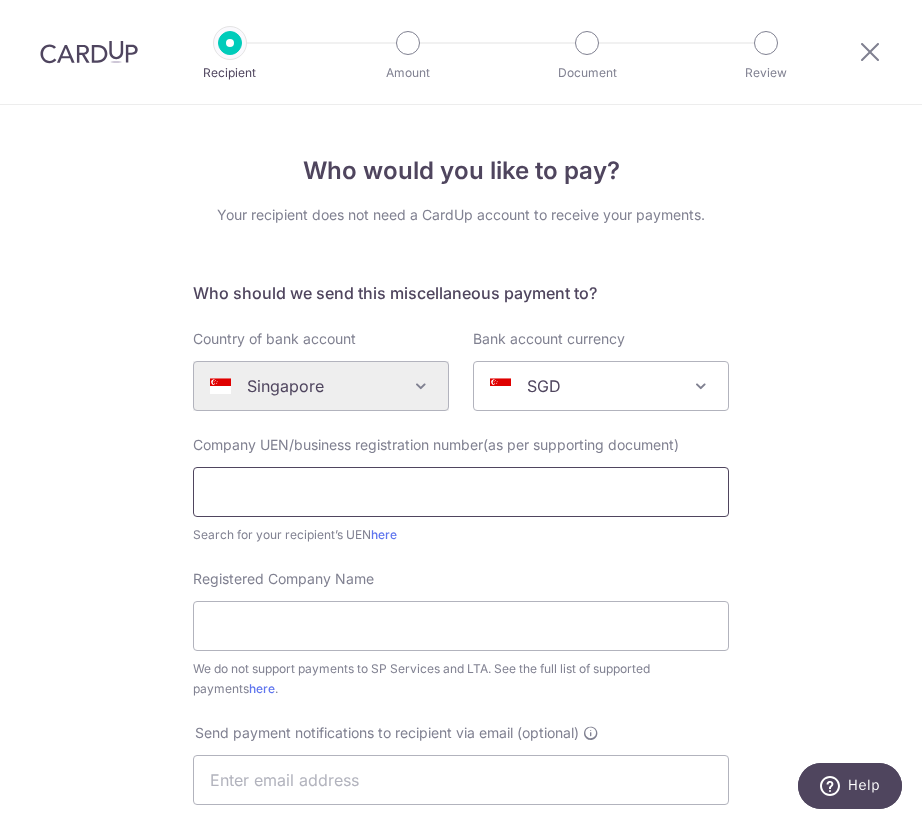 click at bounding box center (461, 492) 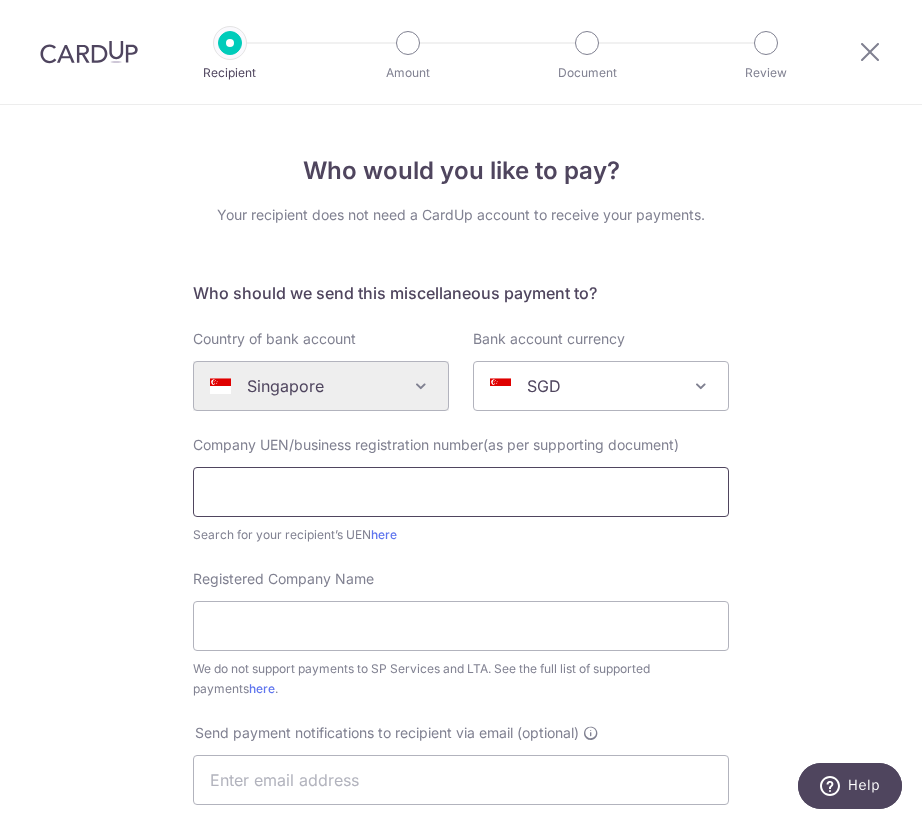 type on "52868473J" 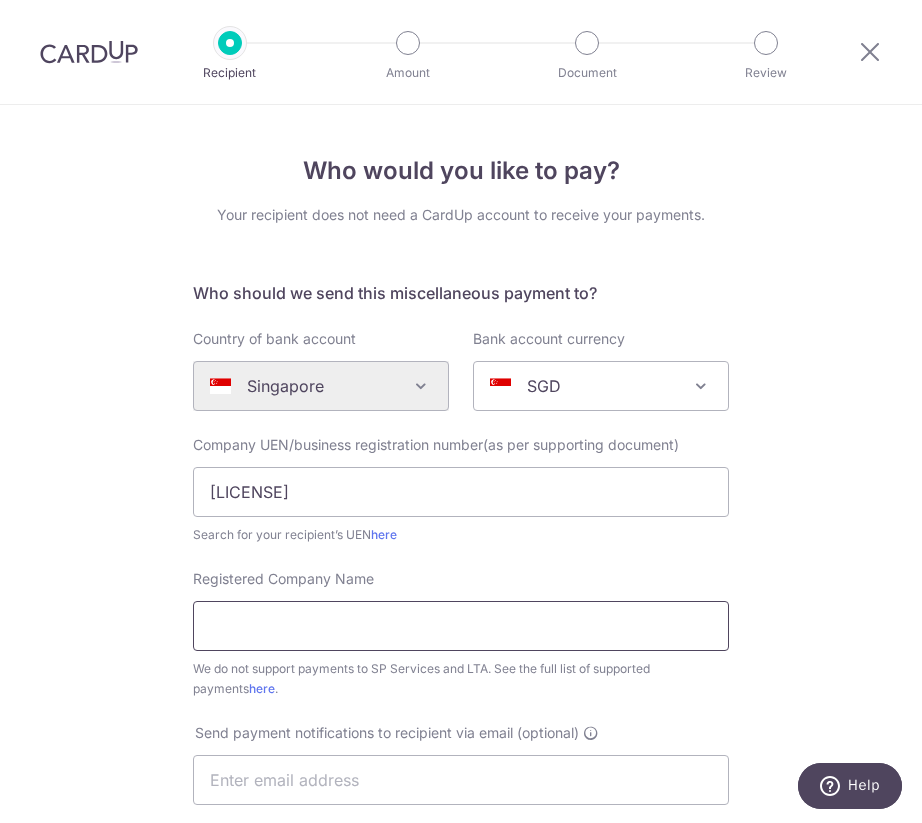 click on "Registered Company Name" at bounding box center (461, 626) 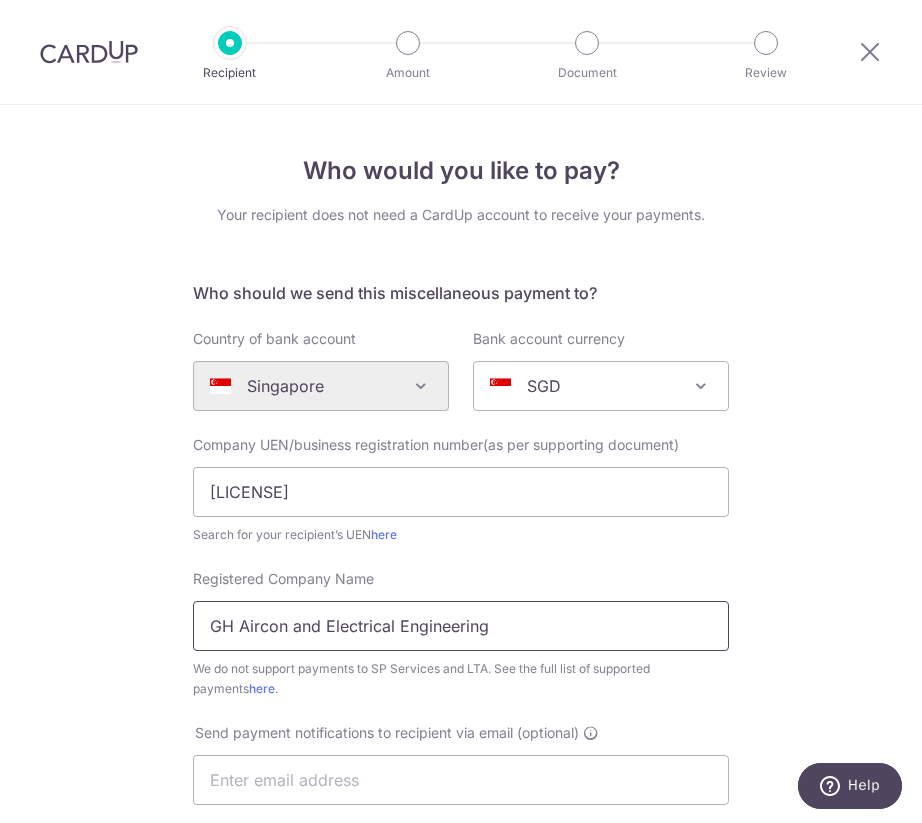 drag, startPoint x: 312, startPoint y: 625, endPoint x: 288, endPoint y: 620, distance: 24.5153 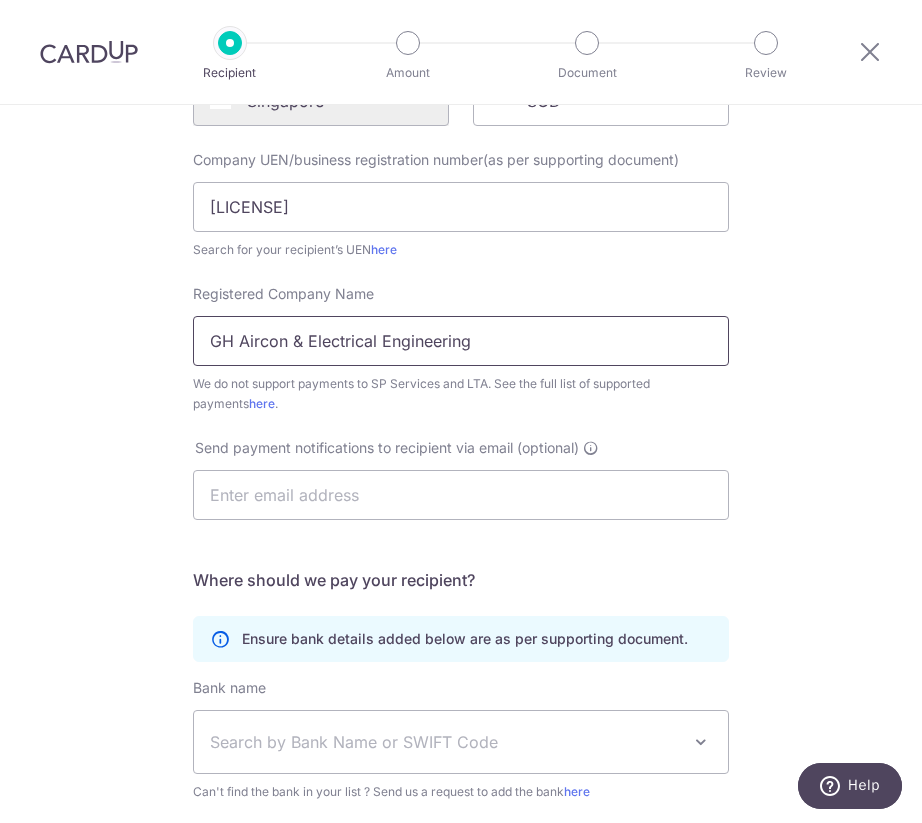 scroll, scrollTop: 500, scrollLeft: 0, axis: vertical 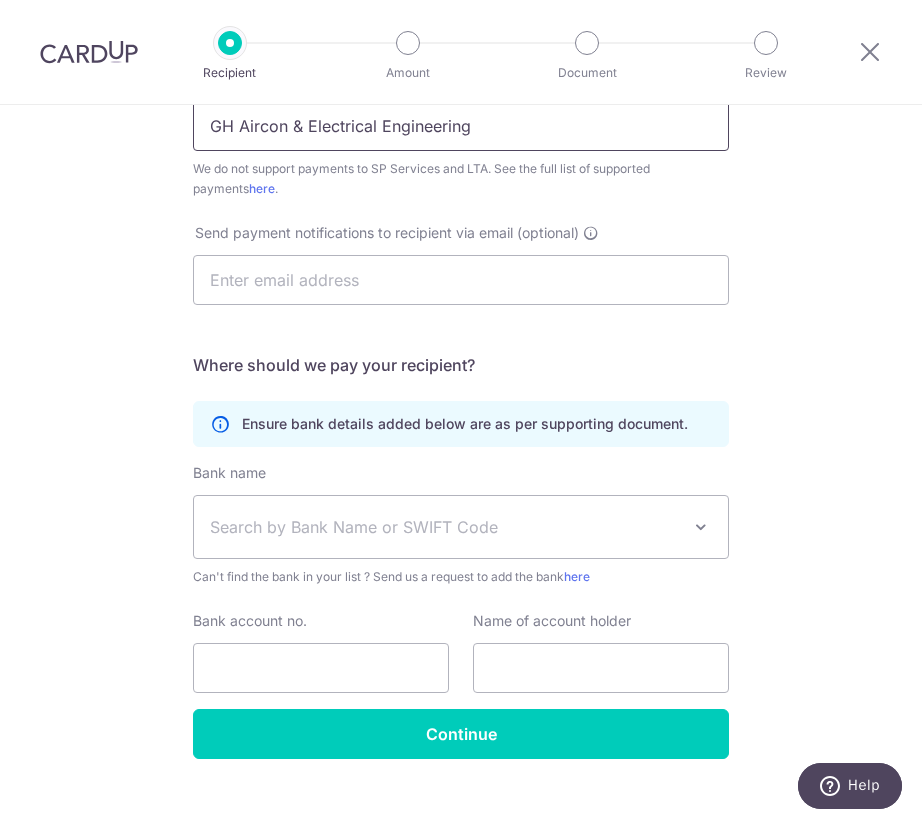 type on "GH Aircon & Electrical Engineering" 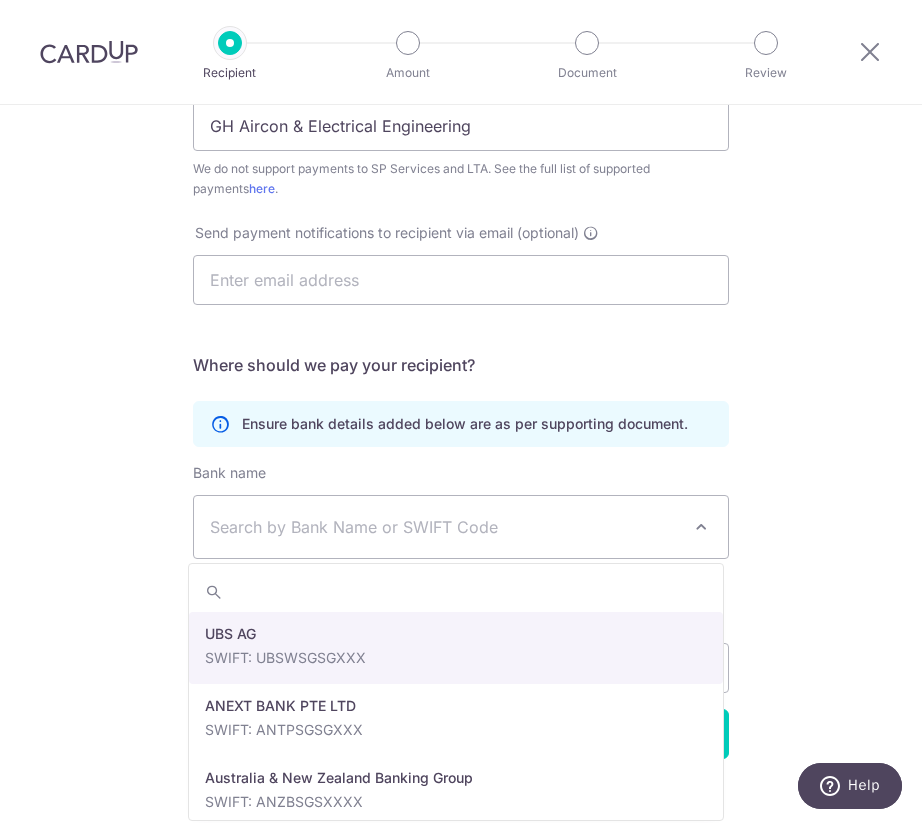 click on "Search by Bank Name or SWIFT Code" at bounding box center (445, 527) 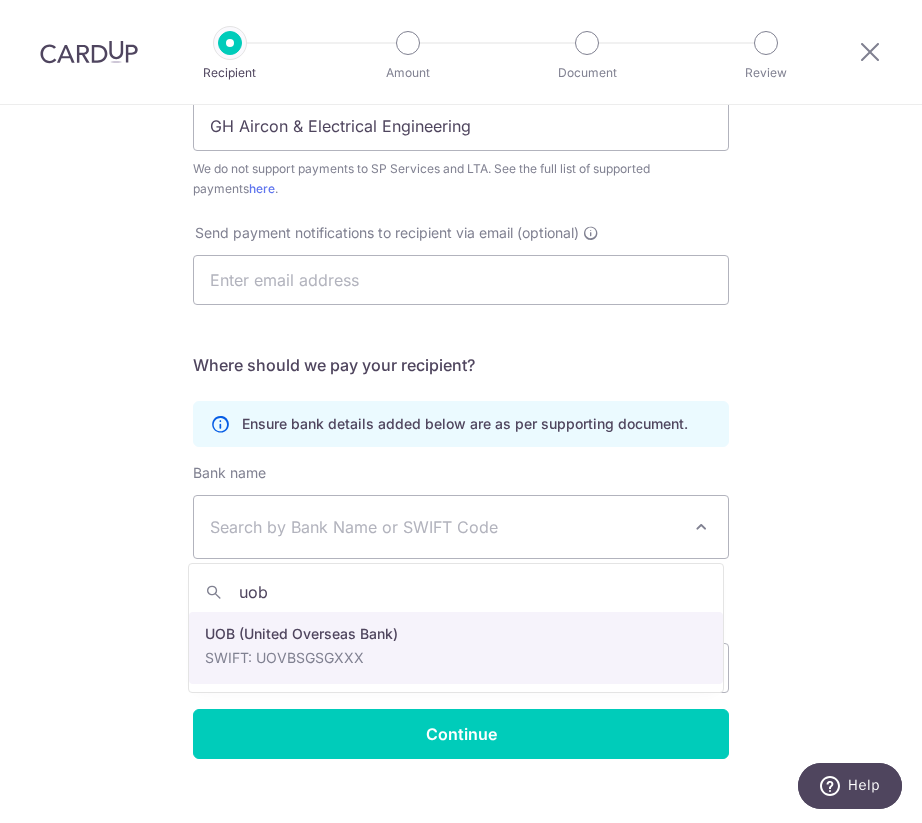 type on "uob" 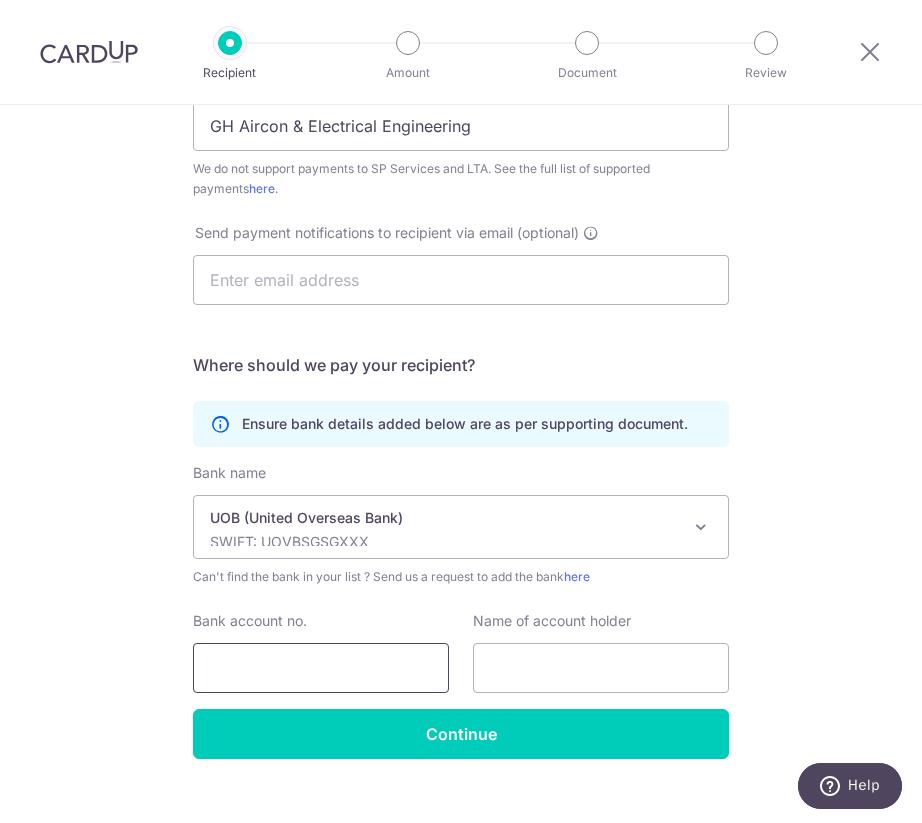 click on "Bank account no." at bounding box center (321, 668) 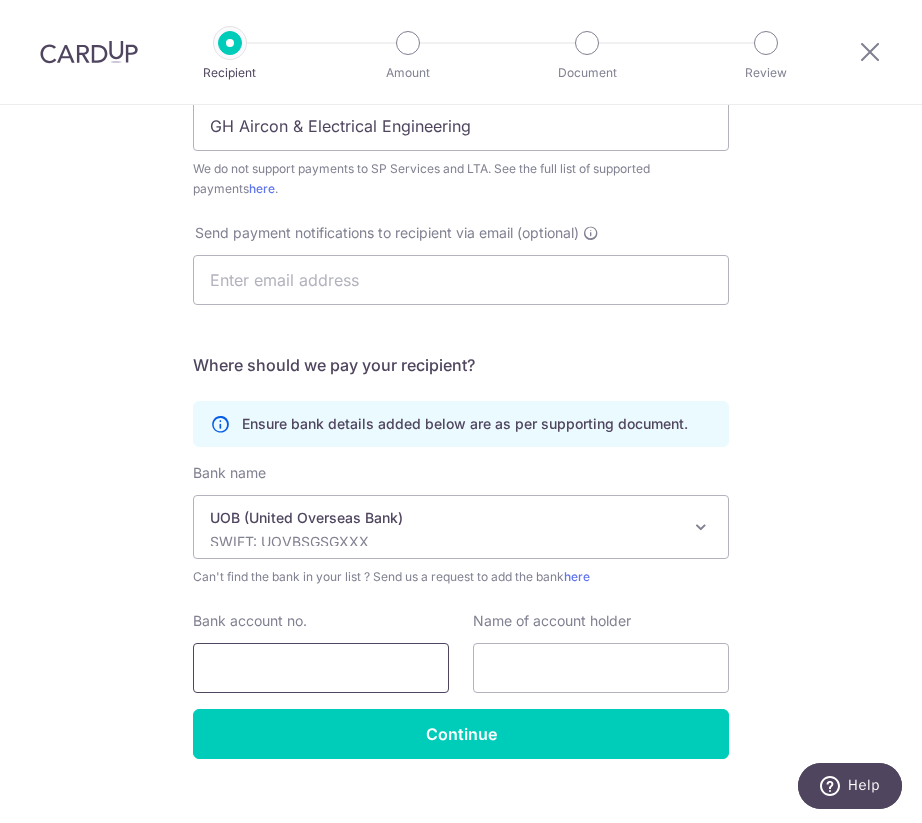 type on "1383049518" 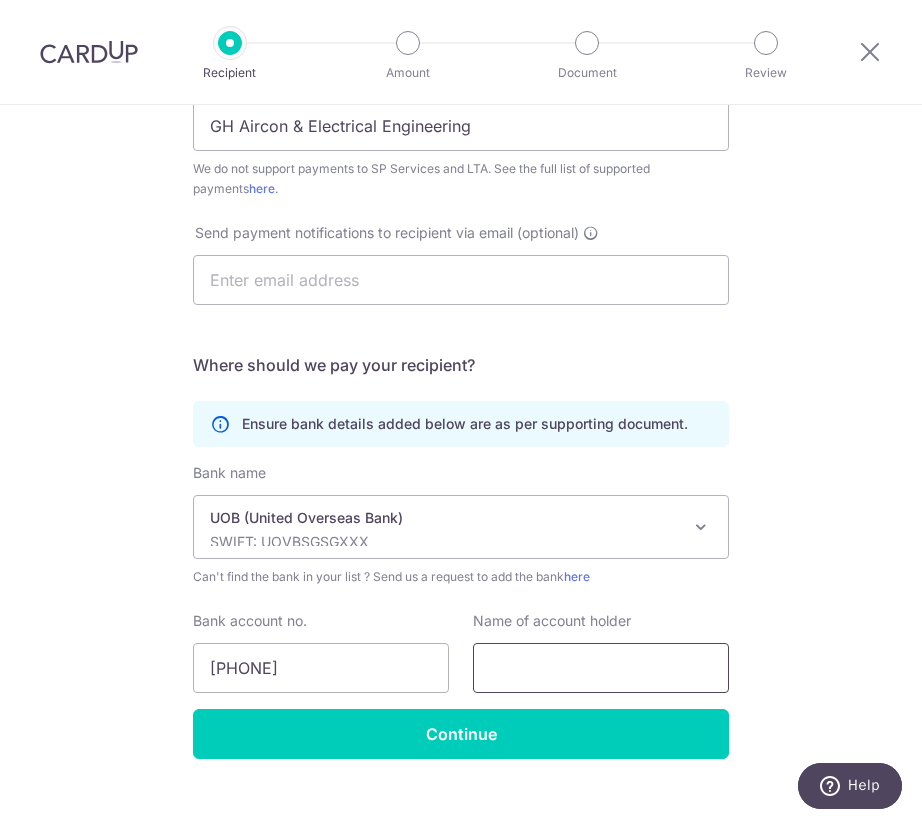 click at bounding box center [601, 668] 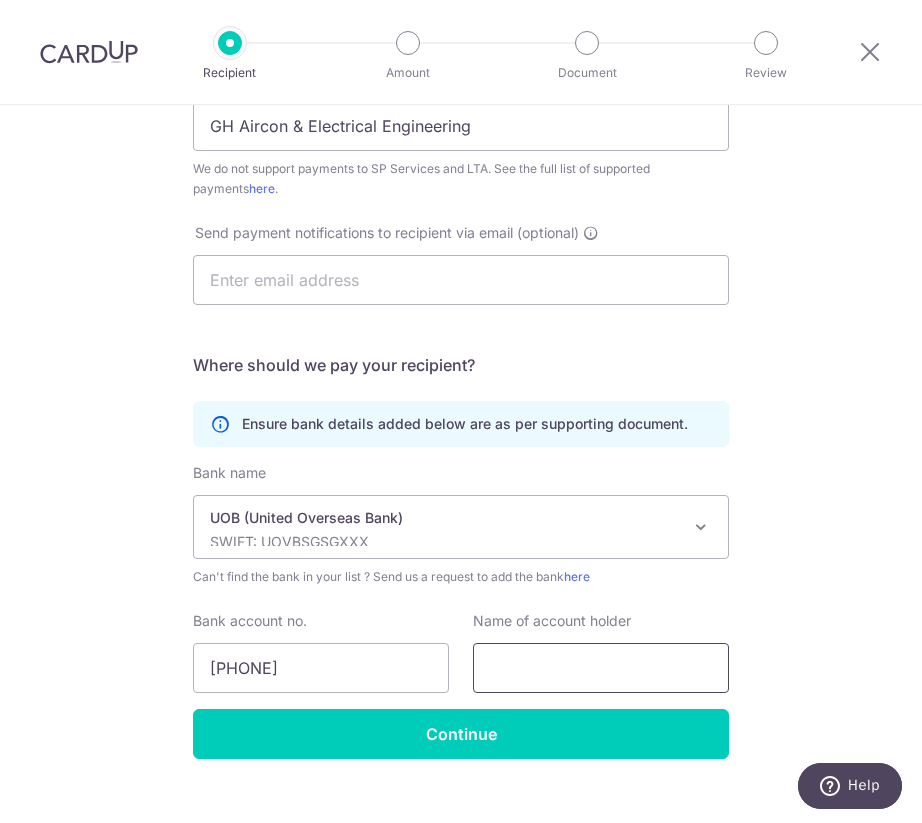type on "GH Aircon & Electrical Engineering" 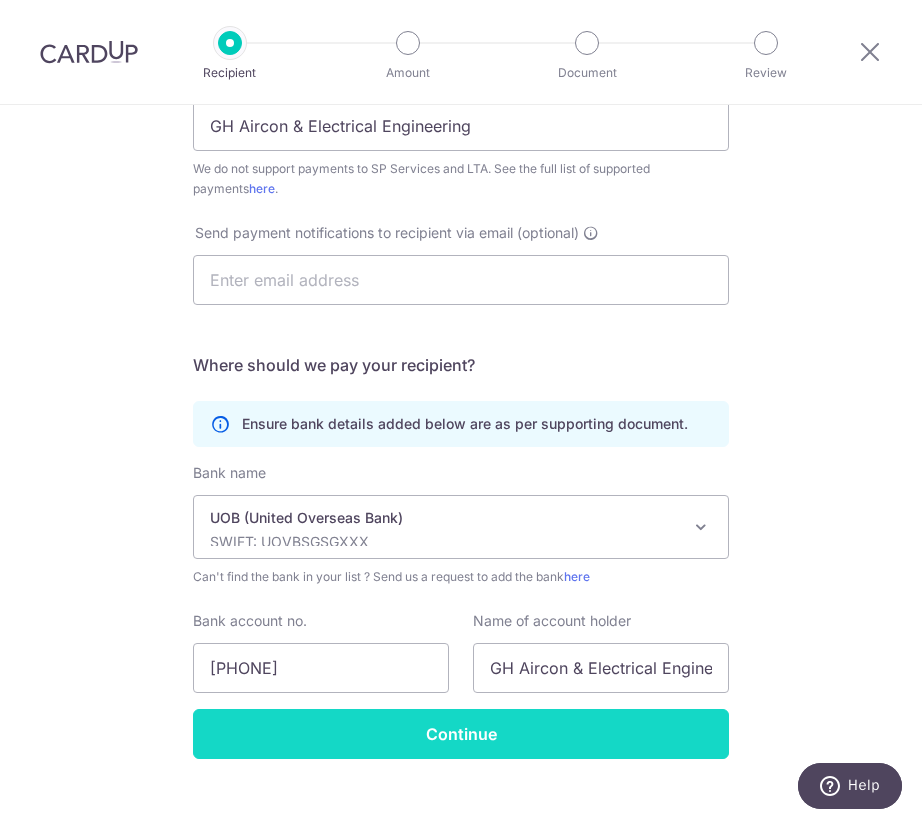 click on "Continue" at bounding box center (461, 734) 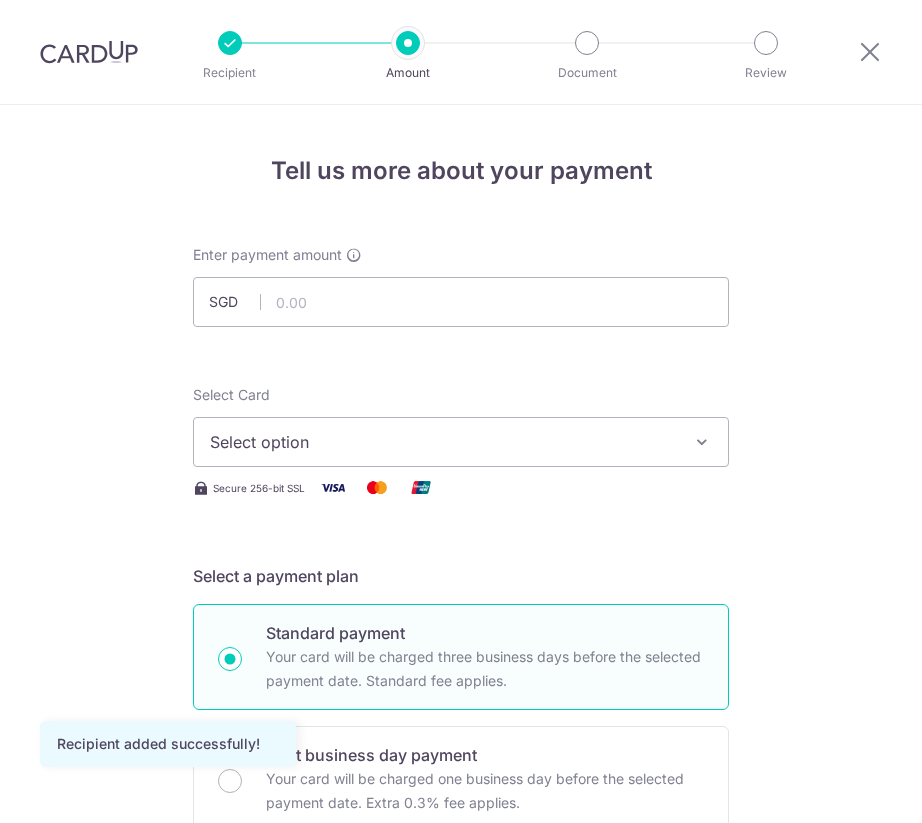 scroll, scrollTop: 0, scrollLeft: 0, axis: both 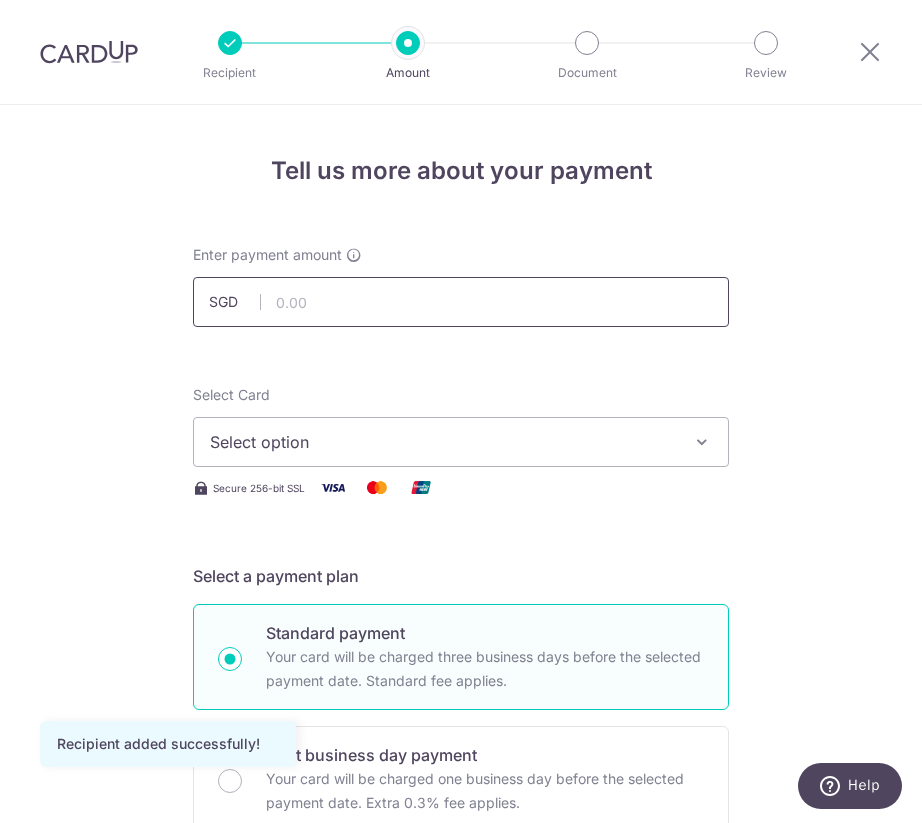 click at bounding box center (461, 302) 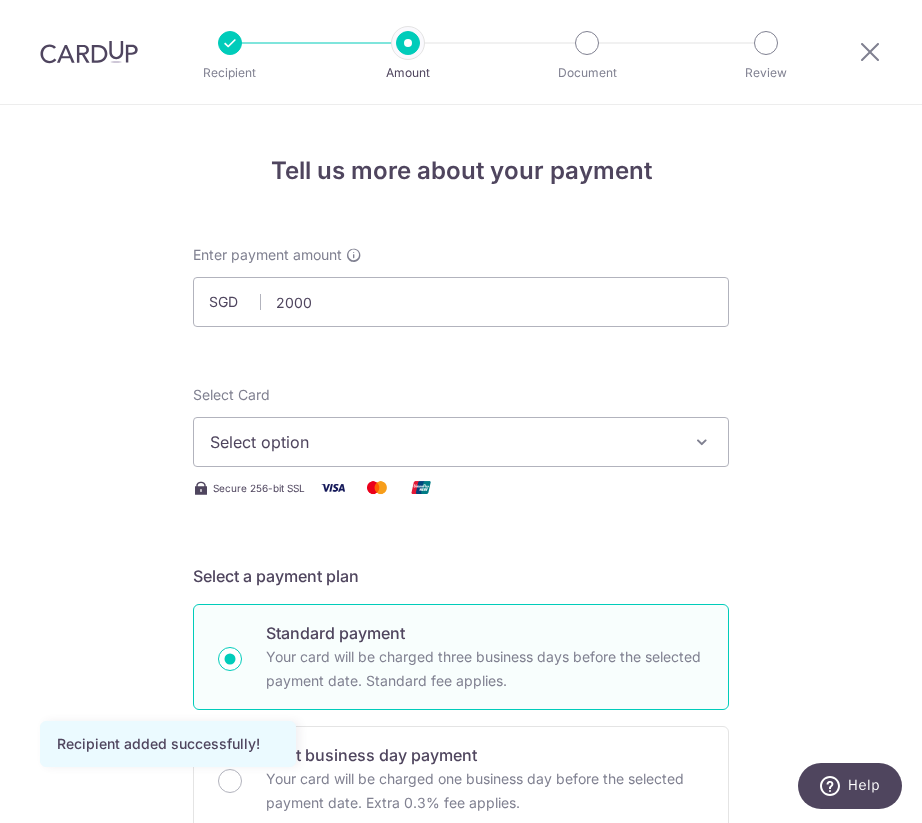 type on "2,000.00" 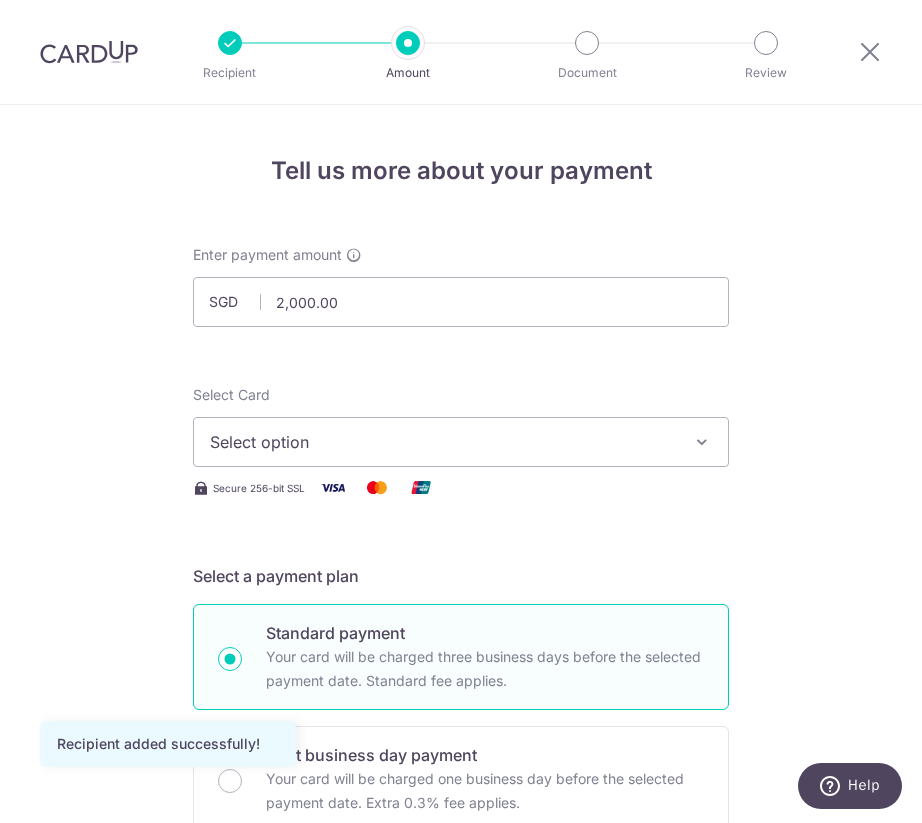 click on "Select option" at bounding box center (443, 442) 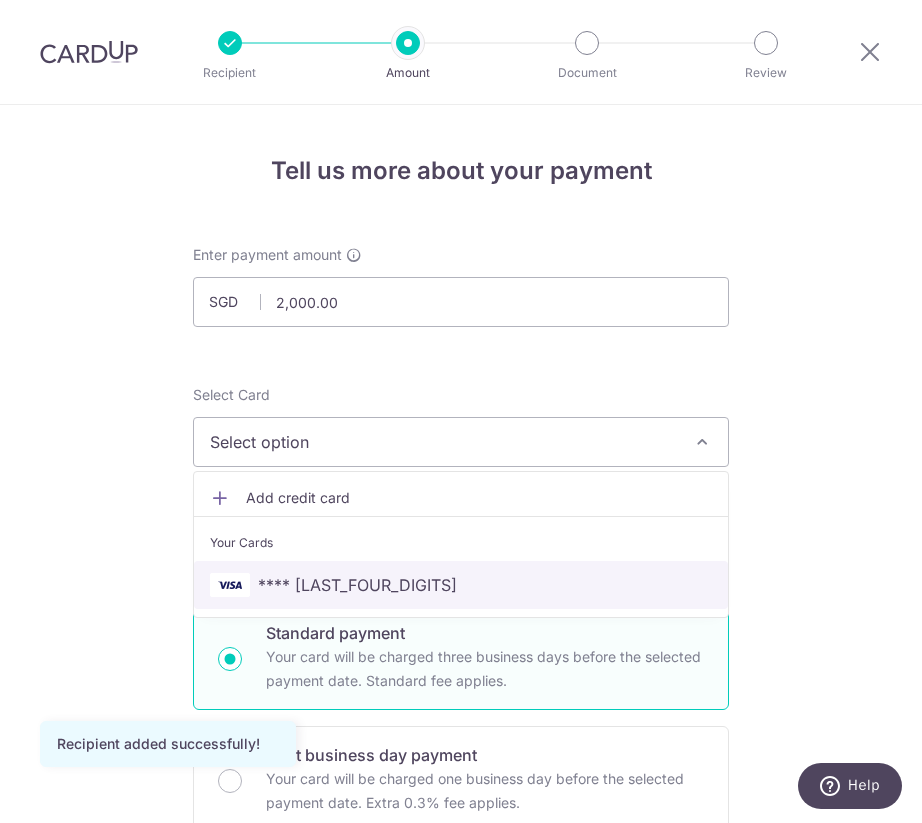 click on "**** [CREDIT CARD]" at bounding box center (357, 585) 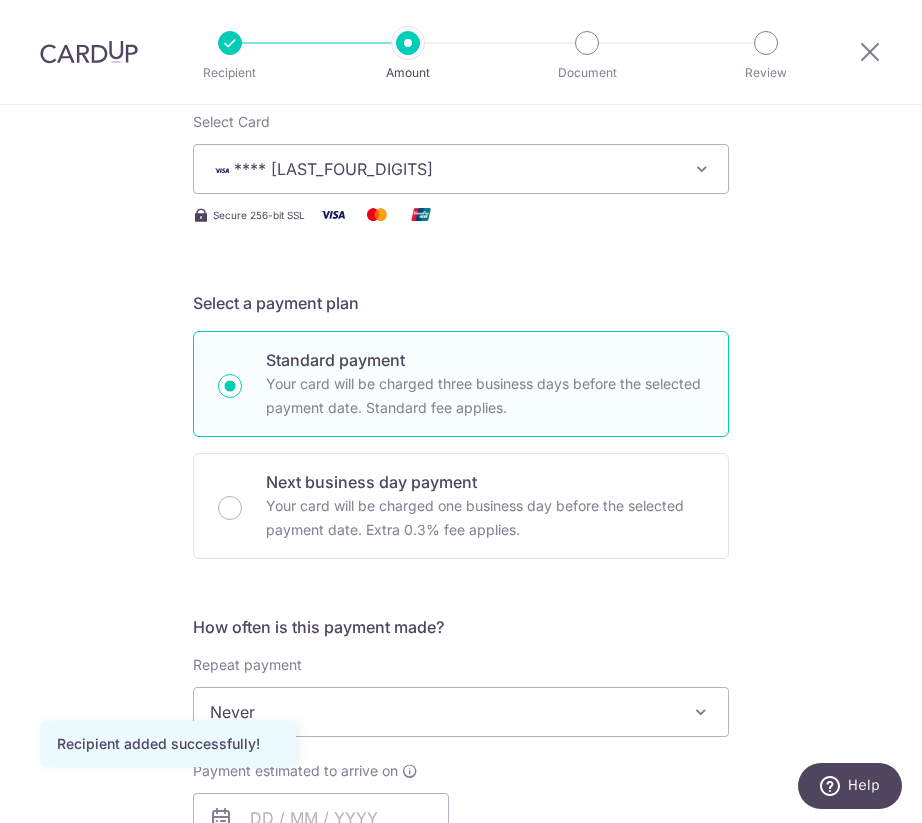 scroll, scrollTop: 300, scrollLeft: 0, axis: vertical 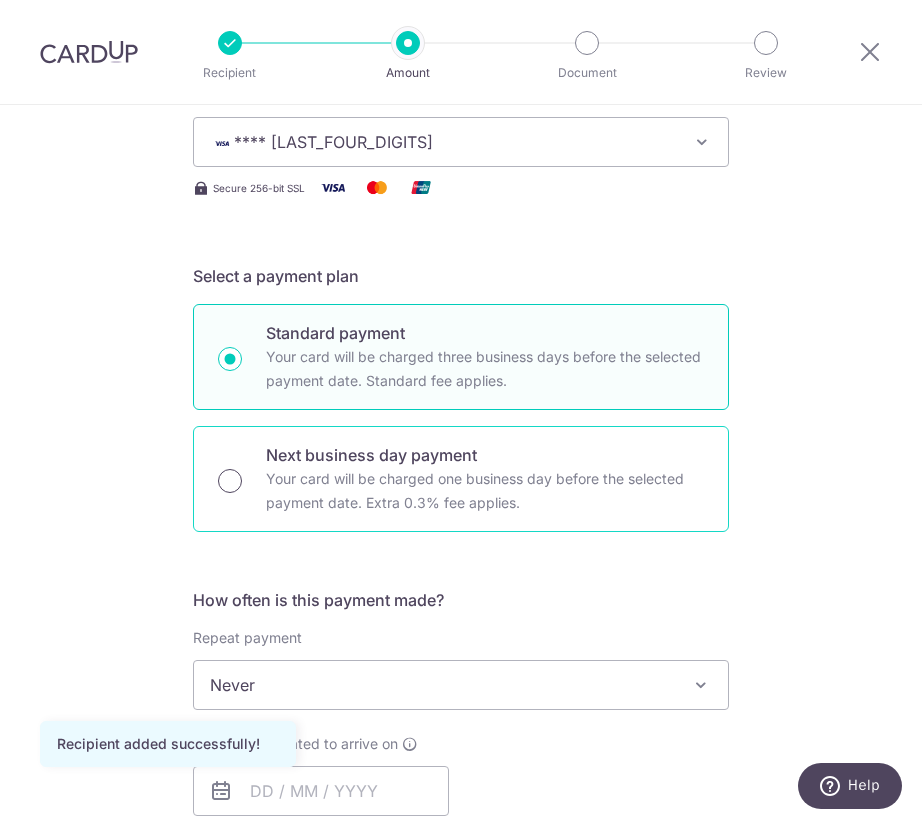 click on "Next business day payment
Your card will be charged one business day before the selected payment date. Extra 0.3% fee applies." at bounding box center [230, 481] 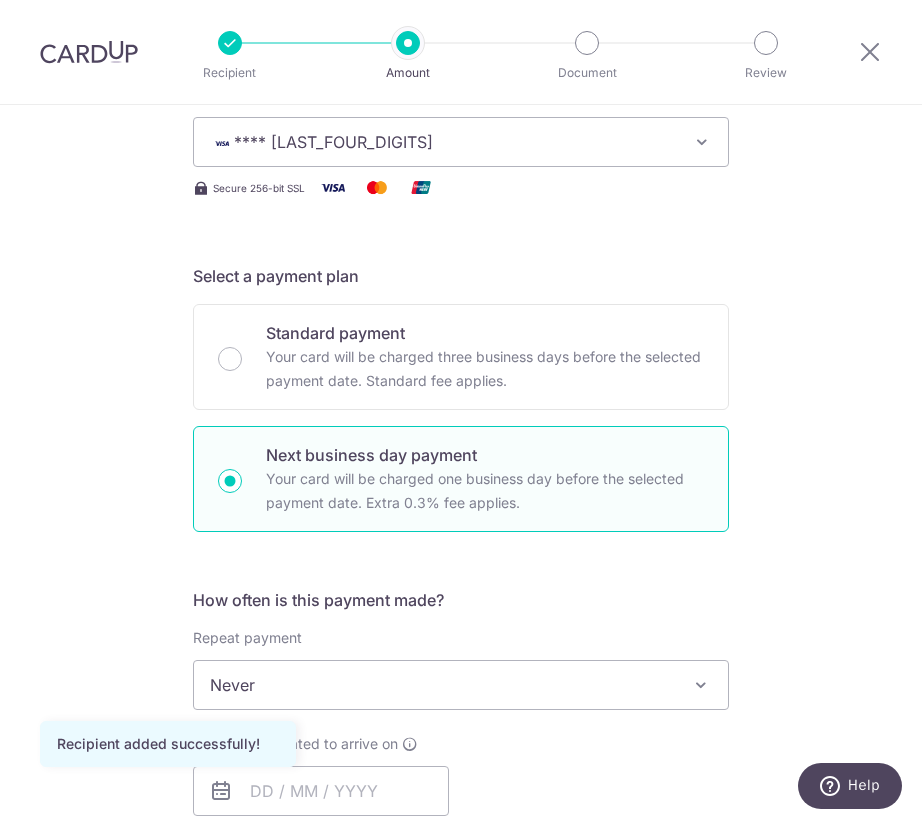 click on "Tell us more about your payment
Enter payment amount
SGD
2,000.00
2000.00
Recipient added successfully!
Select Card
**** 5397
Add credit card
Your Cards
**** 5397
Secure 256-bit SSL
Text
New card details
Card
Secure 256-bit SSL" at bounding box center [461, 748] 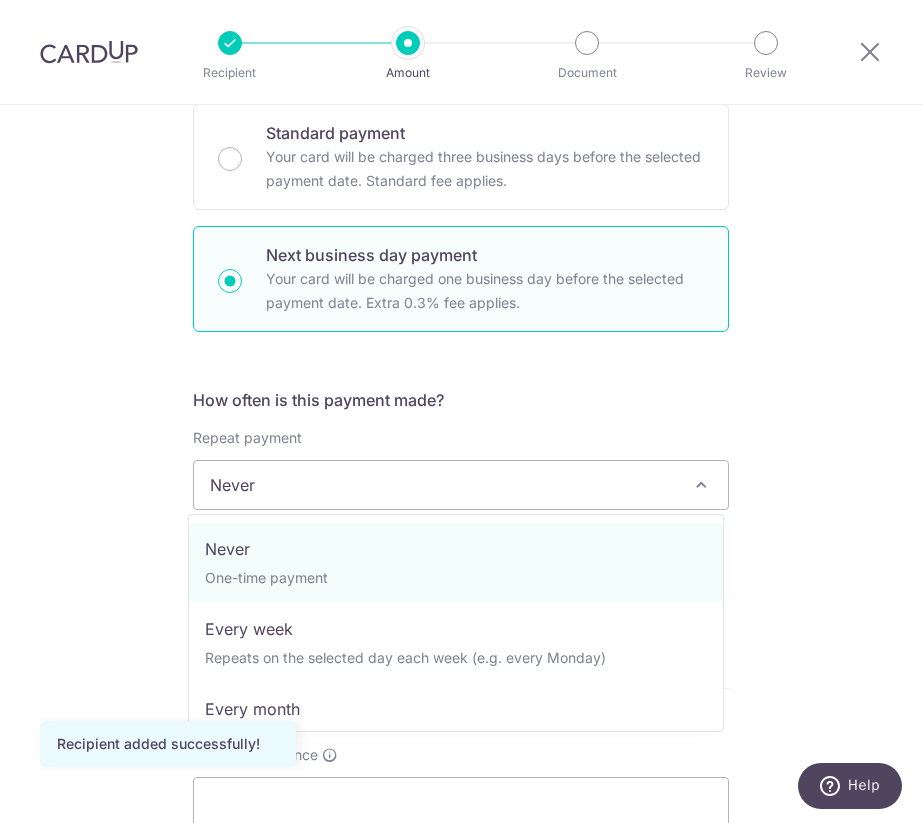 click on "Never" at bounding box center [461, 485] 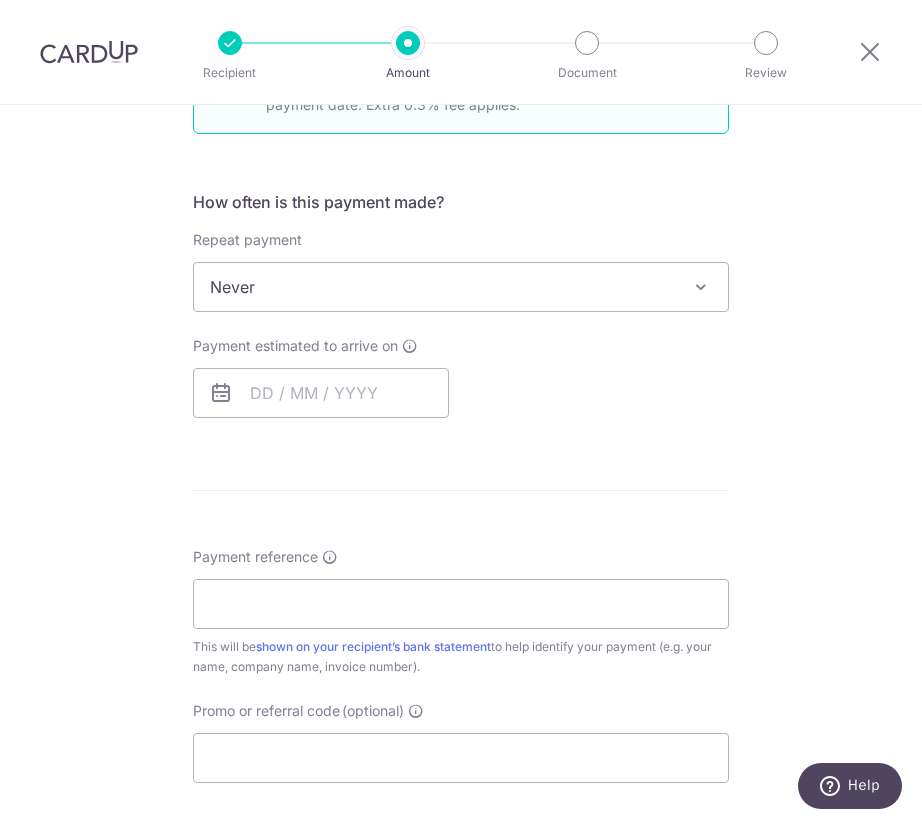 scroll, scrollTop: 700, scrollLeft: 0, axis: vertical 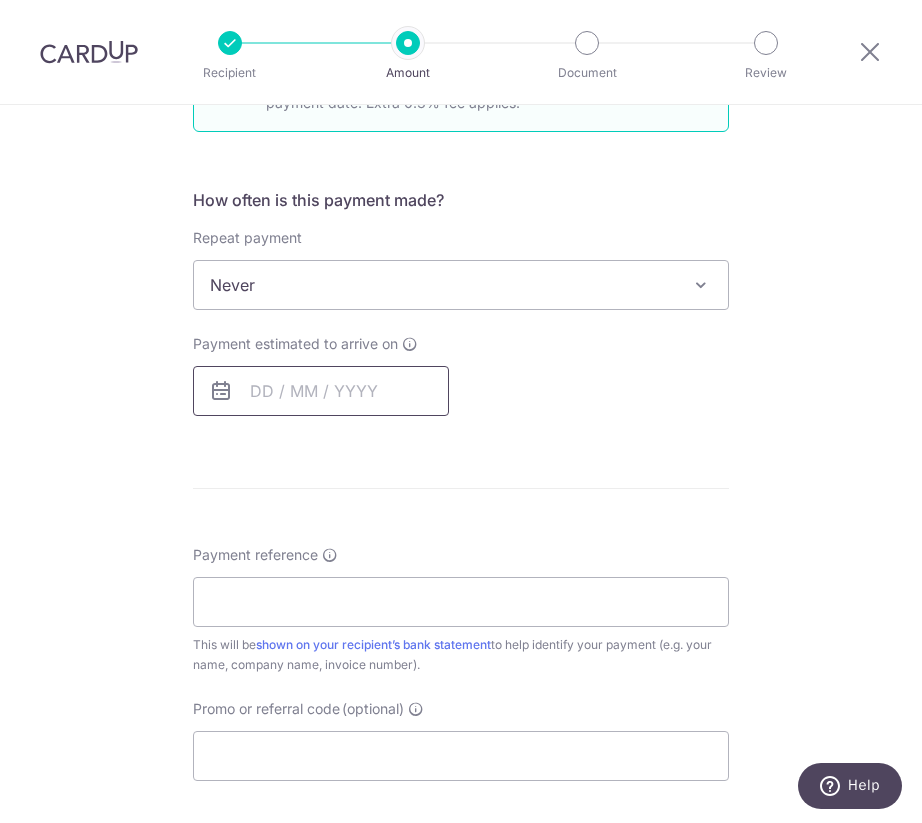 click at bounding box center [321, 391] 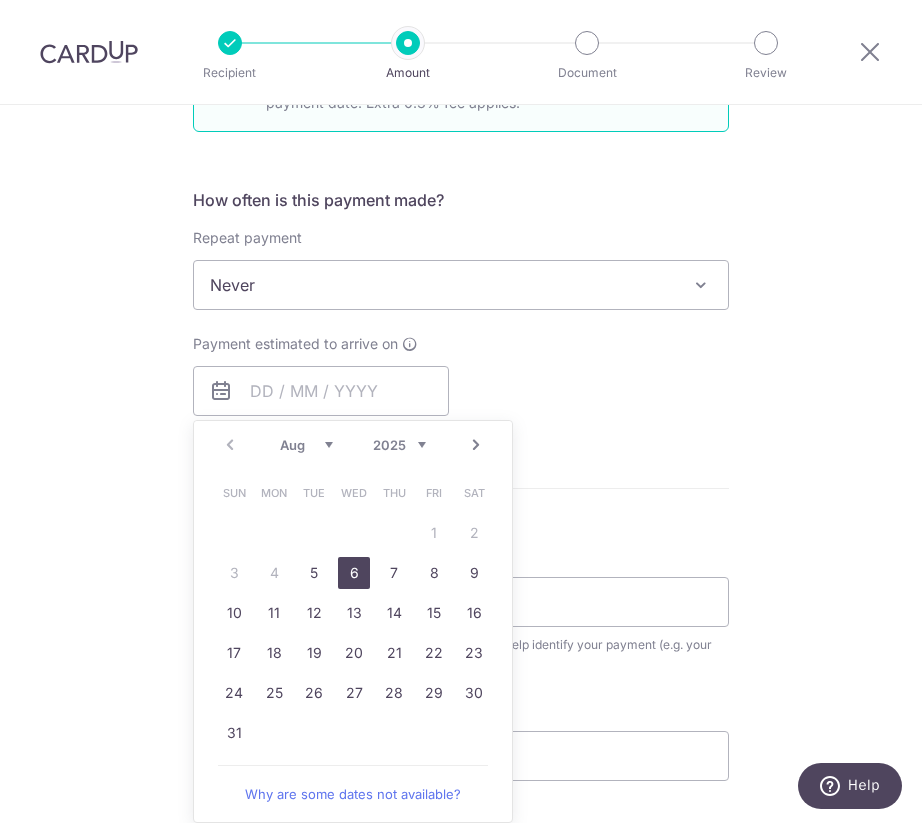 click on "6" at bounding box center (354, 573) 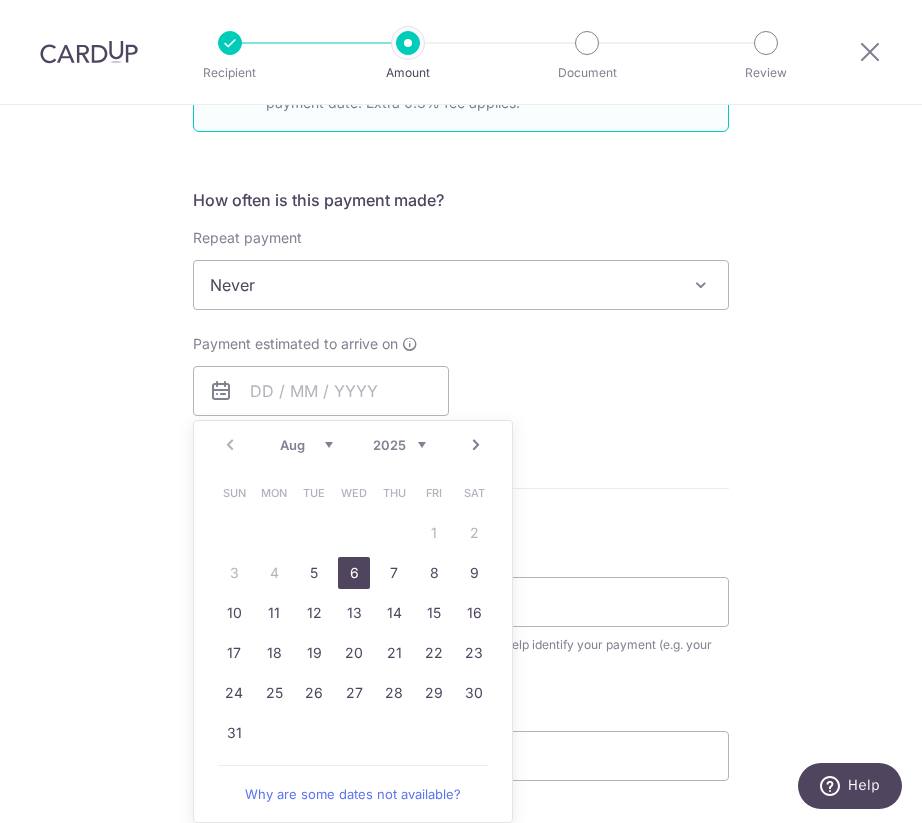 type on "06/08/2025" 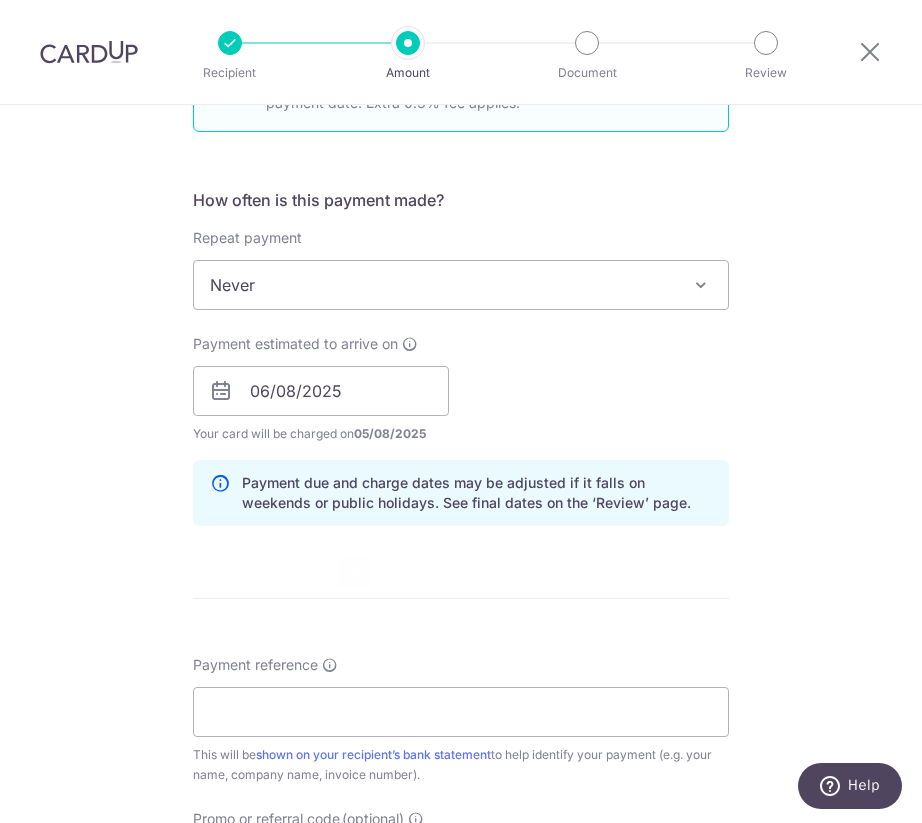 click on "Tell us more about your payment
Enter payment amount
SGD
2,000.00
2000.00
Recipient added successfully!
Select Card
**** 5397
Add credit card
Your Cards
**** 5397
Secure 256-bit SSL
Text
New card details
Card
Secure 256-bit SSL" at bounding box center (461, 403) 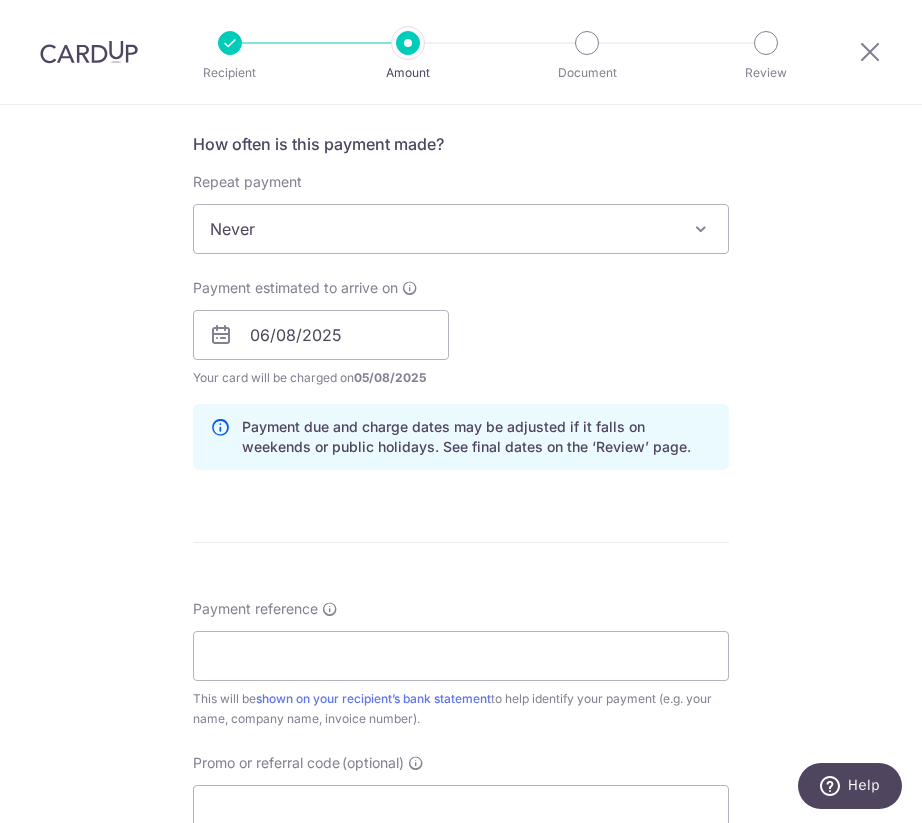 scroll, scrollTop: 900, scrollLeft: 0, axis: vertical 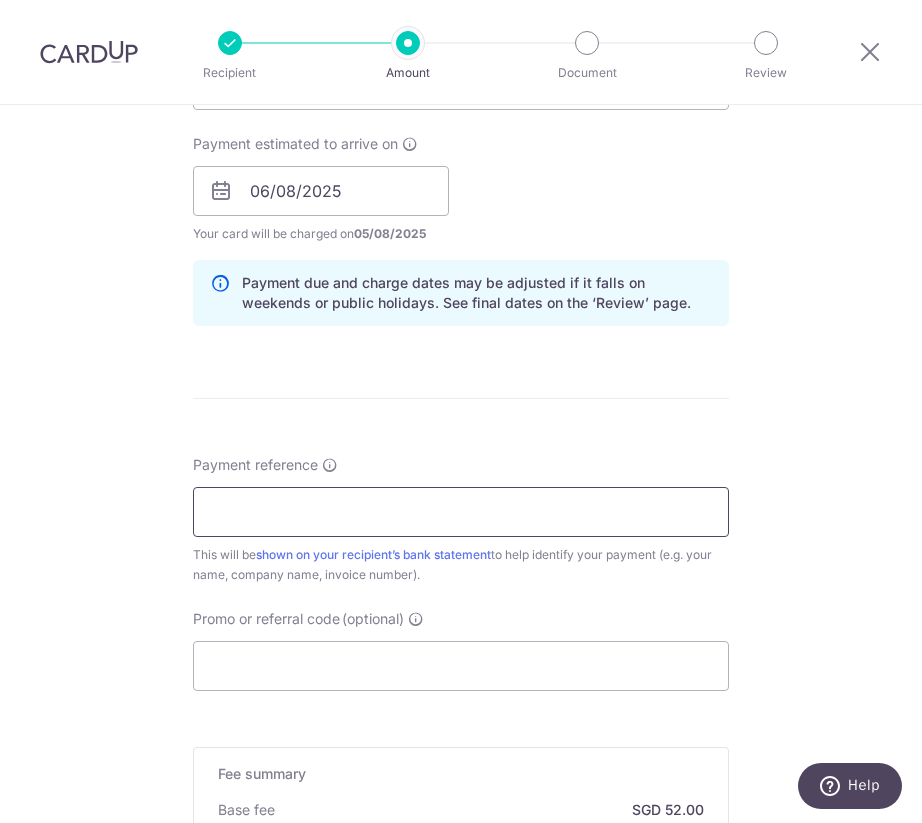 click on "Payment reference" at bounding box center [461, 512] 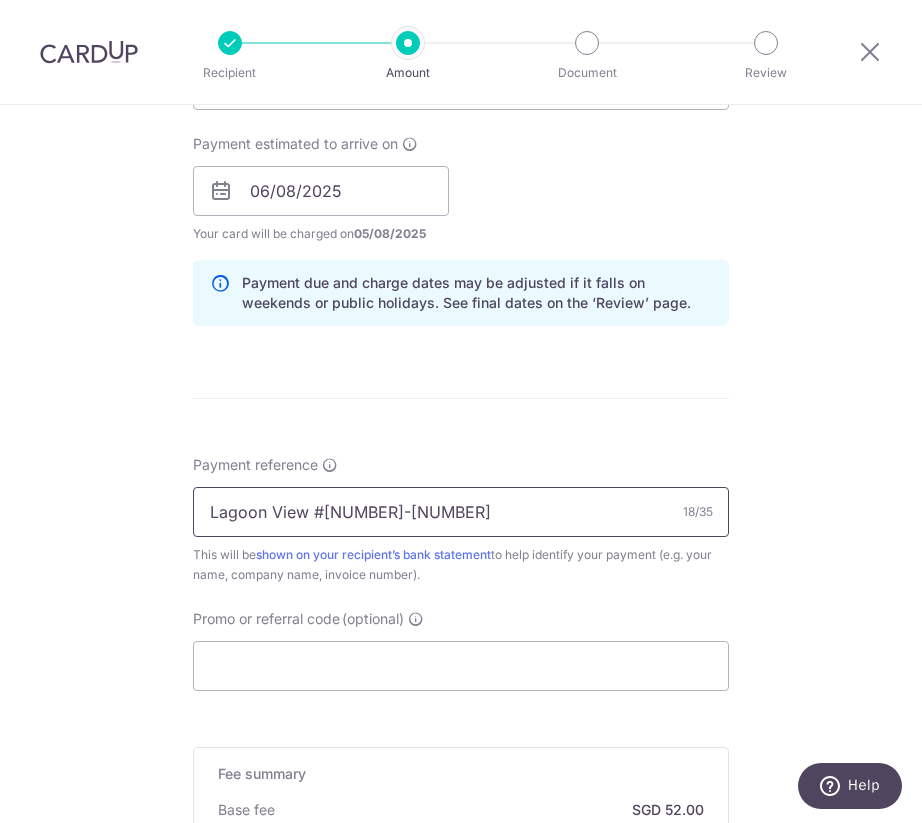 scroll, scrollTop: 1200, scrollLeft: 0, axis: vertical 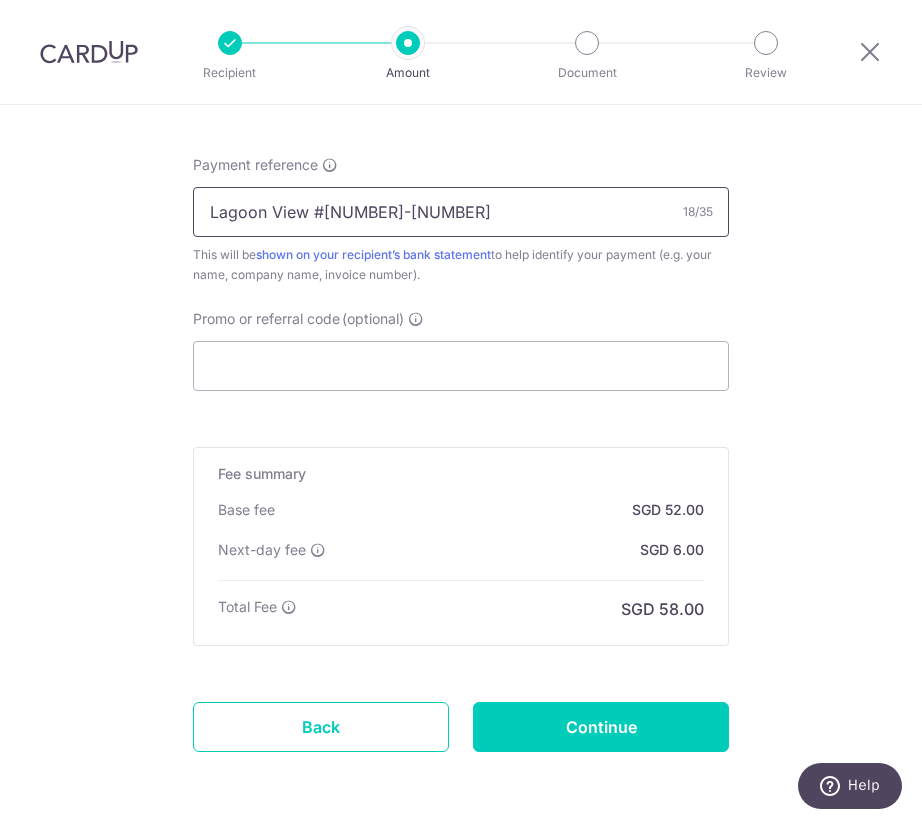 type on "Lagoon View #14-43" 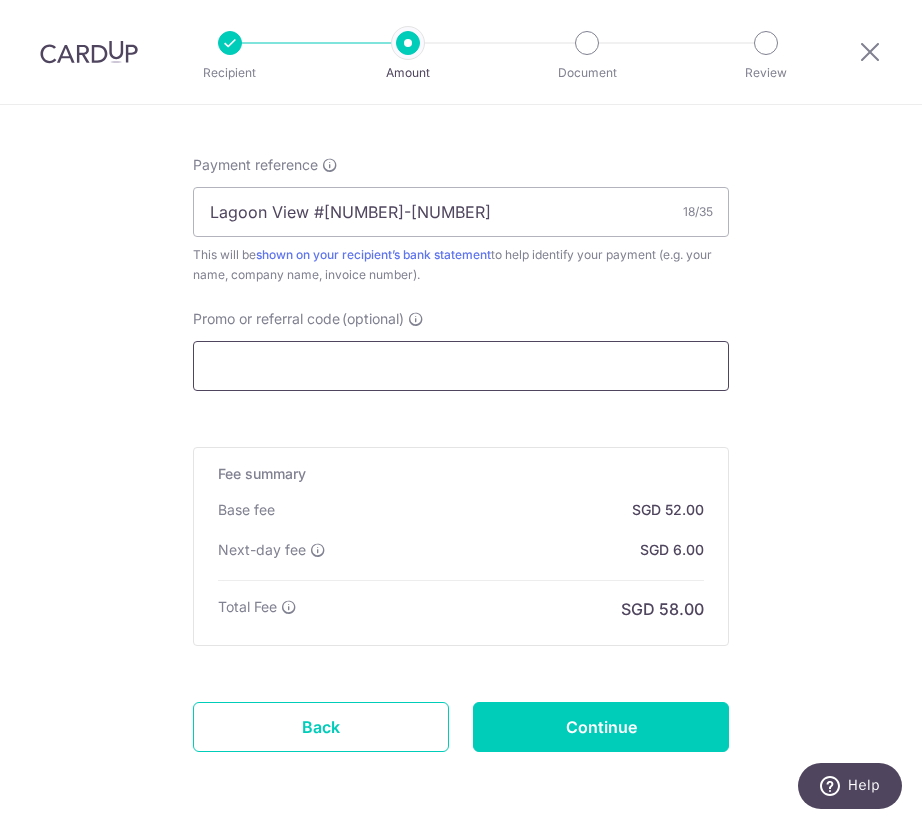 click on "Promo or referral code
(optional)" at bounding box center (461, 366) 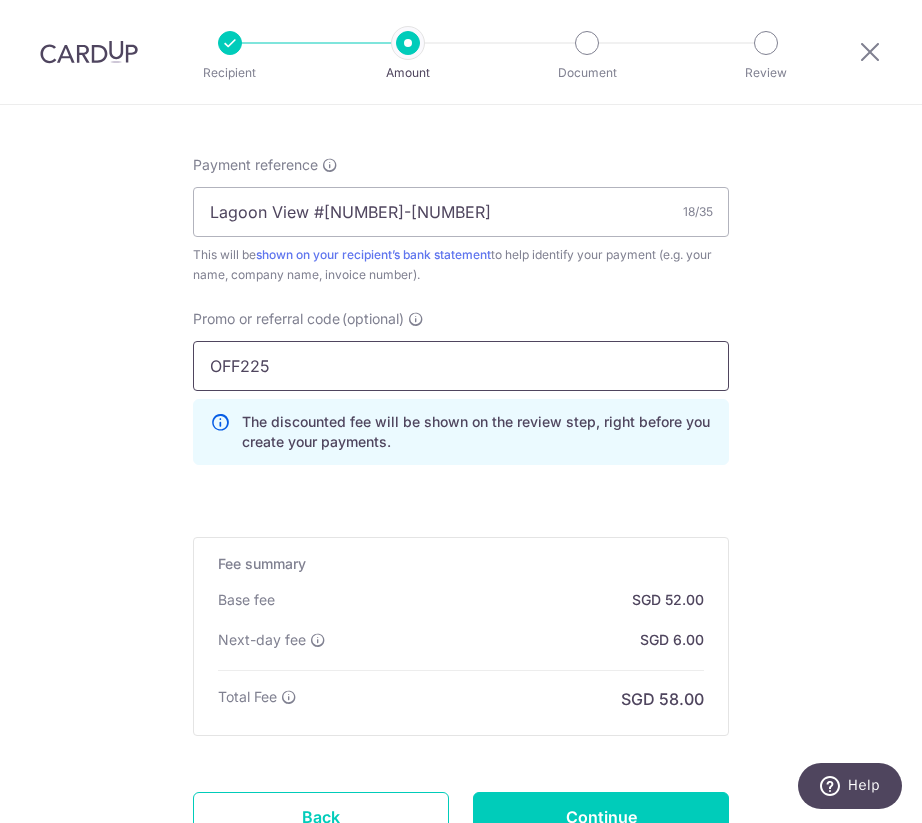 type on "OFF225" 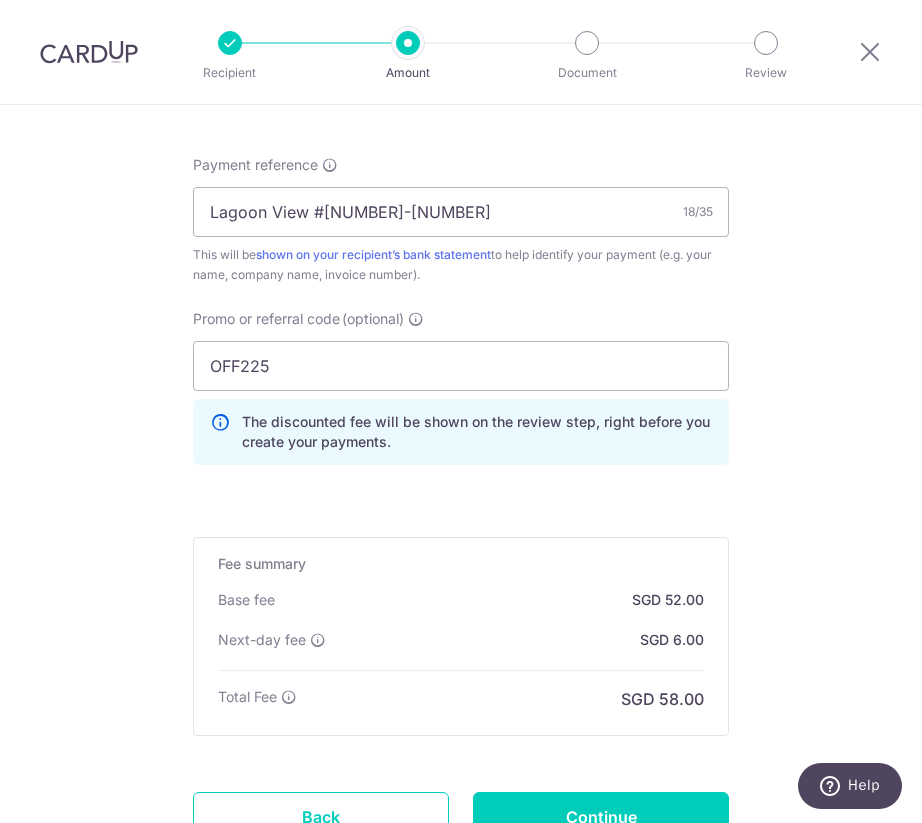 click on "Tell us more about your payment
Enter payment amount
SGD
2,000.00
2000.00
Recipient added successfully!
Select Card
**** 5397
Add credit card
Your Cards
**** 5397
Secure 256-bit SSL
Text
New card details
Card
Secure 256-bit SSL" at bounding box center [461, -52] 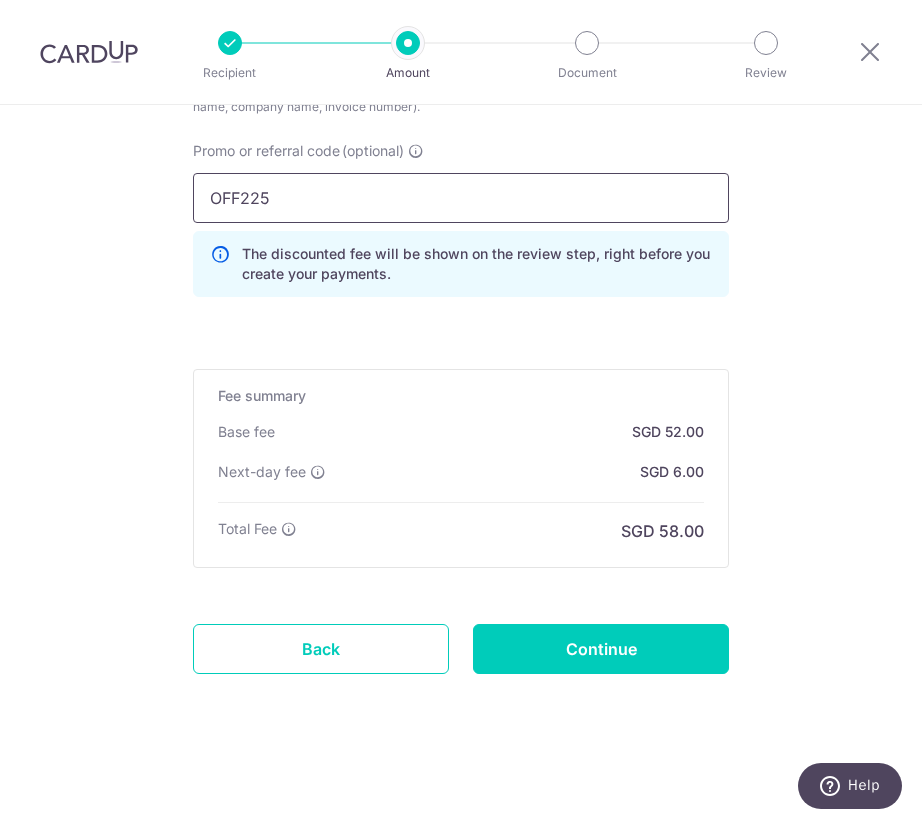 scroll, scrollTop: 1369, scrollLeft: 0, axis: vertical 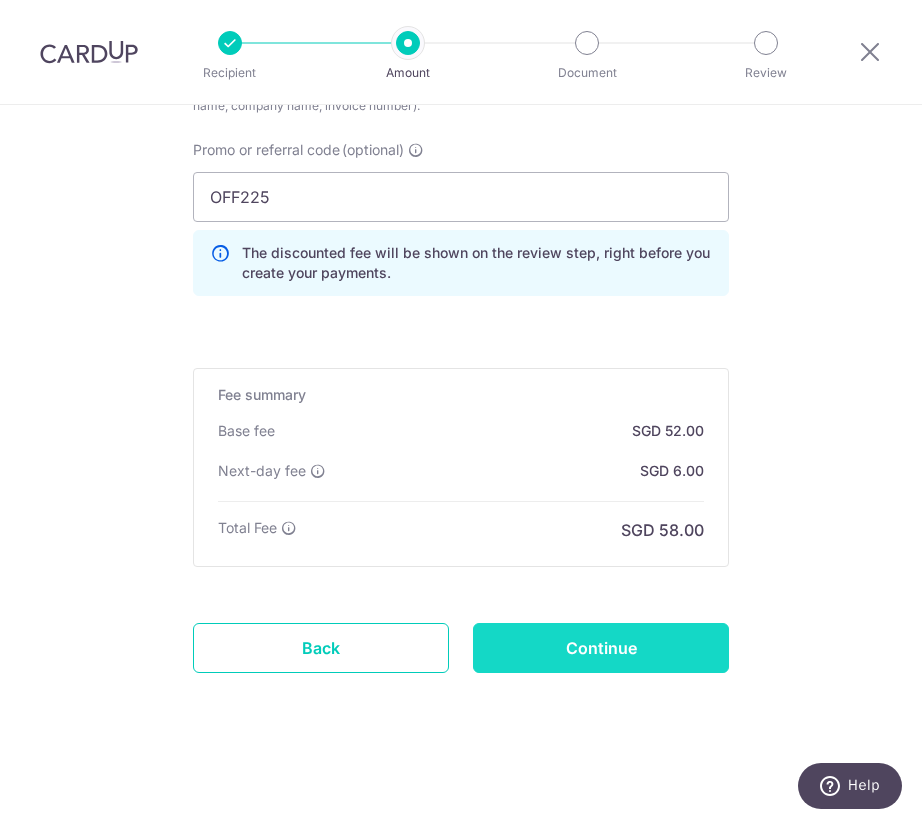 click on "Continue" at bounding box center [601, 648] 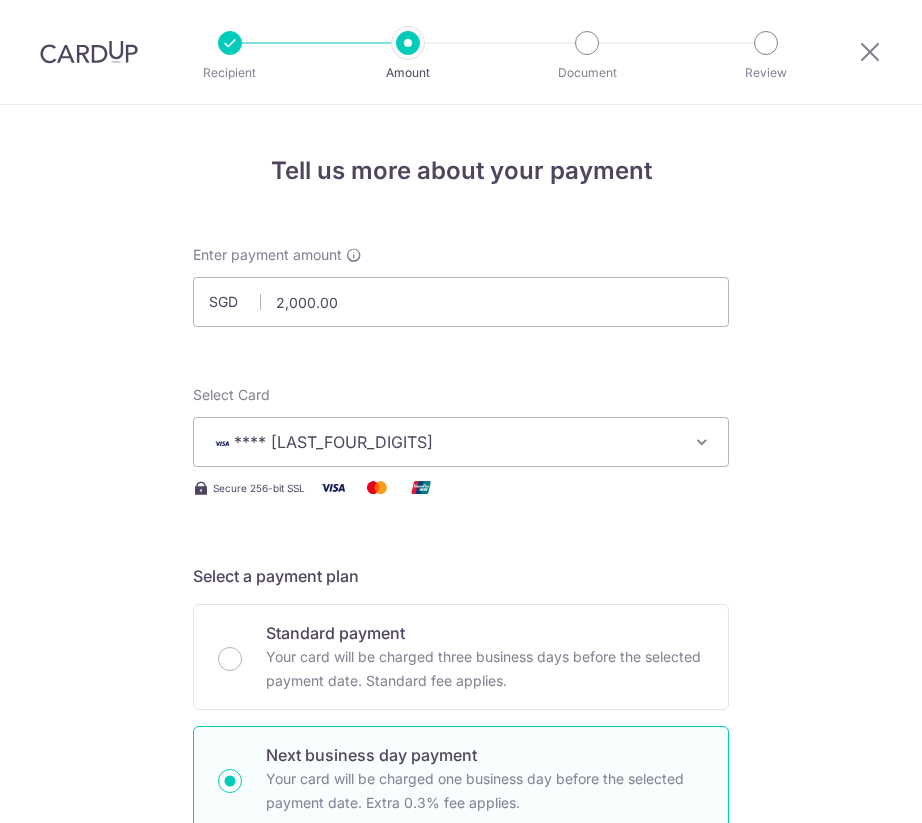 scroll, scrollTop: 0, scrollLeft: 0, axis: both 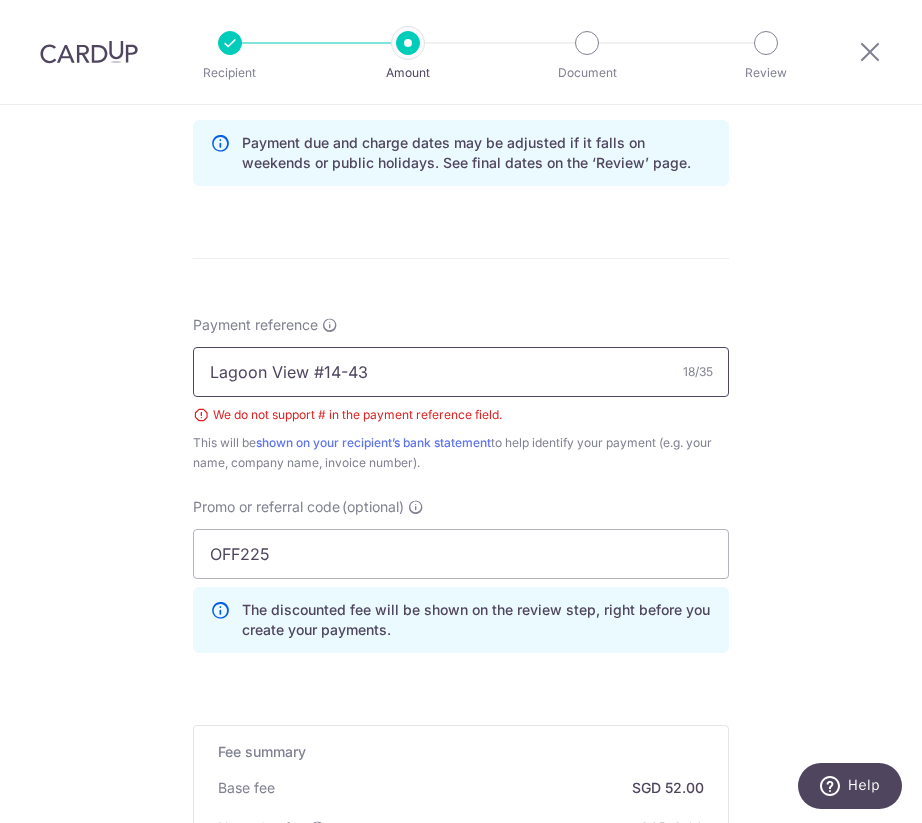 click on "Lagoon View #[NUMBER]-[NUMBER]" at bounding box center (461, 372) 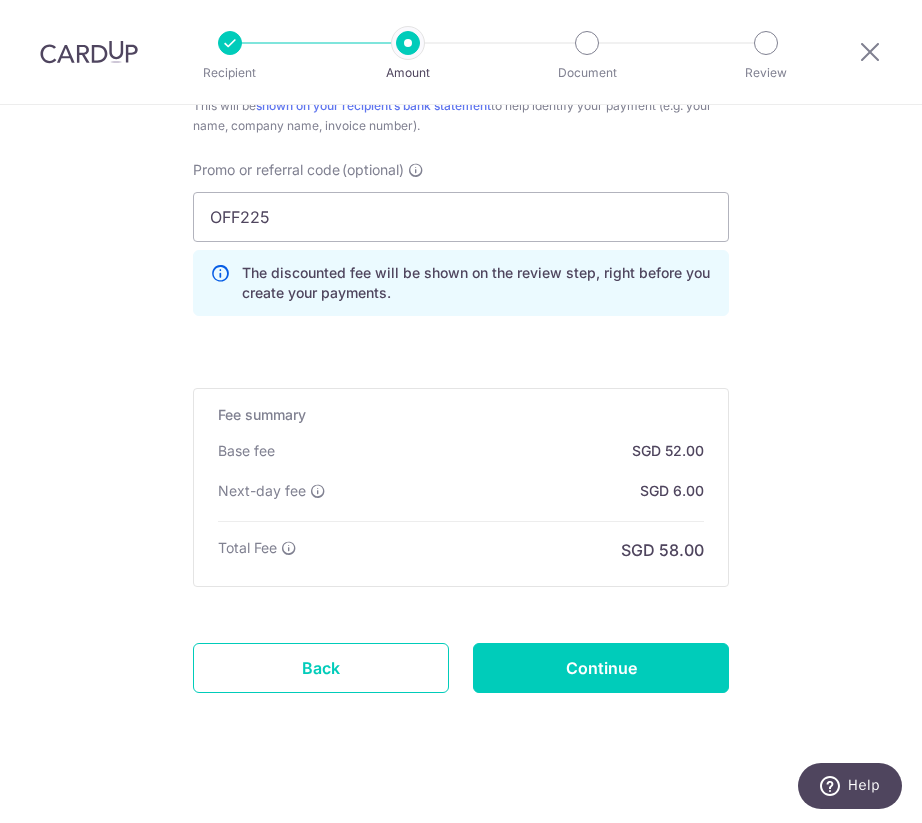 scroll, scrollTop: 1397, scrollLeft: 0, axis: vertical 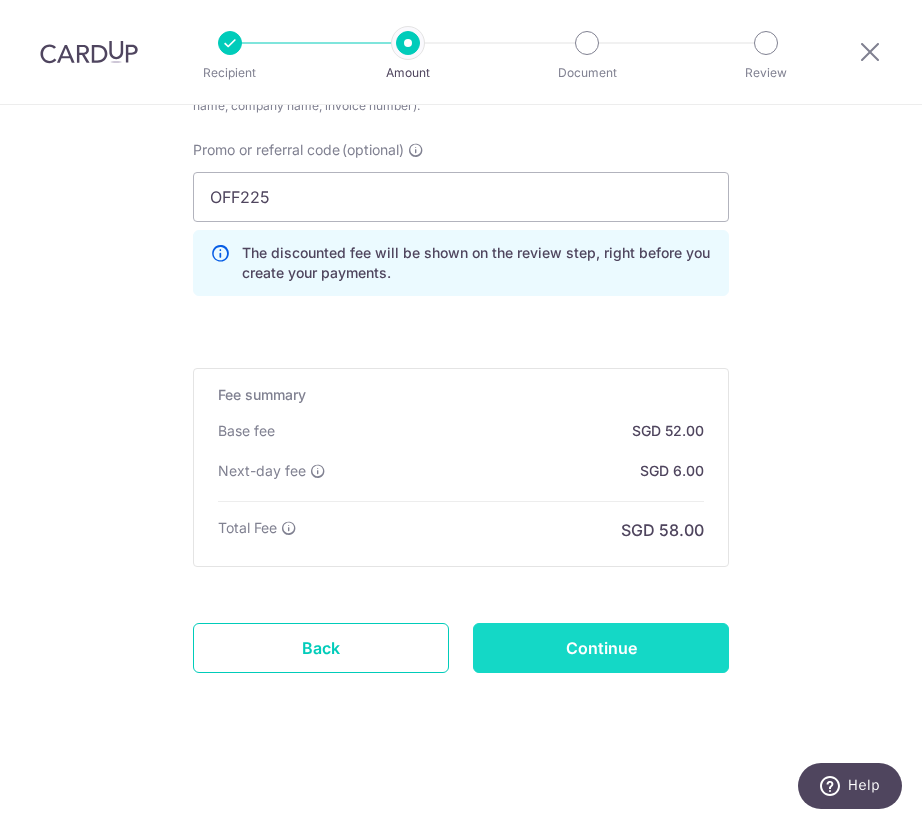 type on "Lagoon View 14-43" 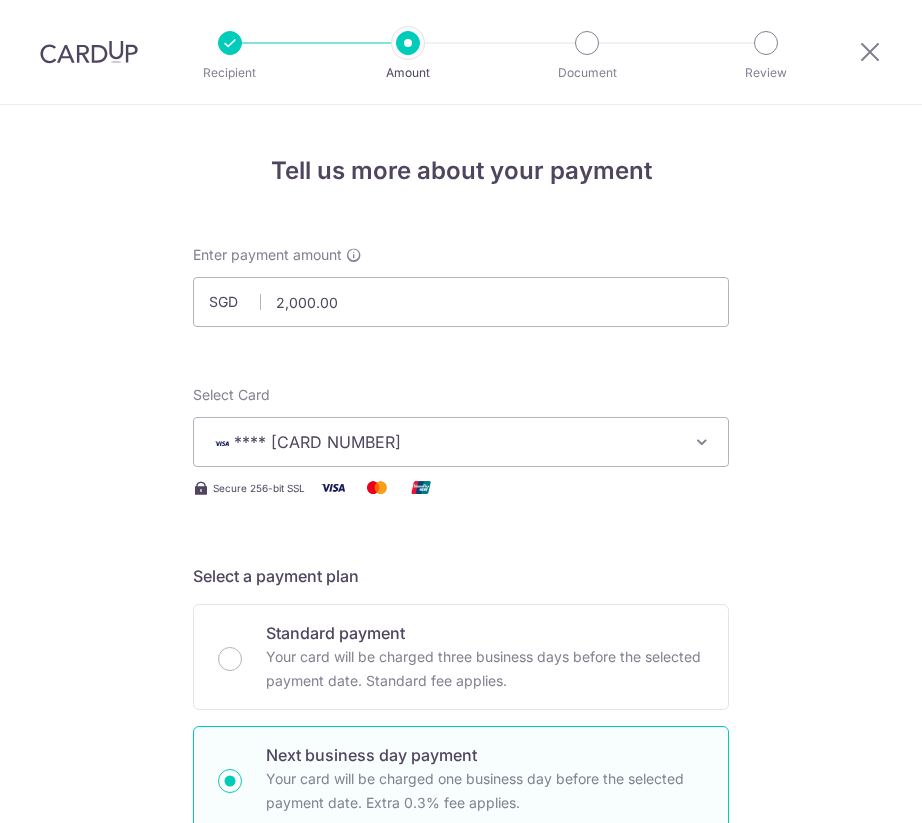 scroll, scrollTop: 0, scrollLeft: 0, axis: both 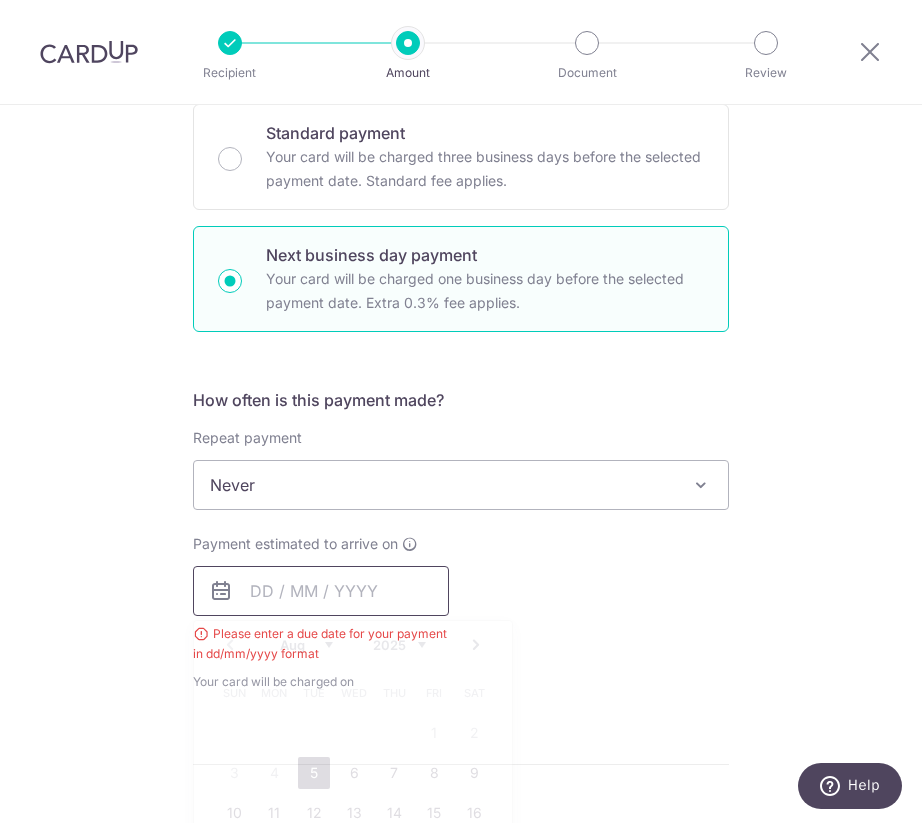 click at bounding box center [321, 591] 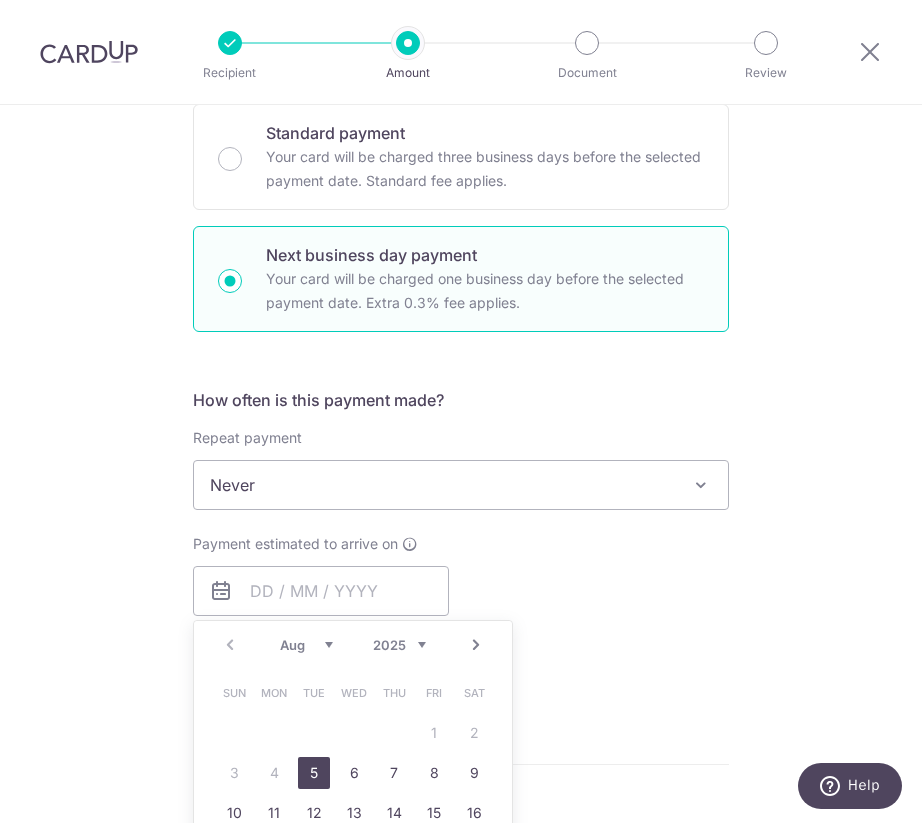 click on "5" at bounding box center (314, 773) 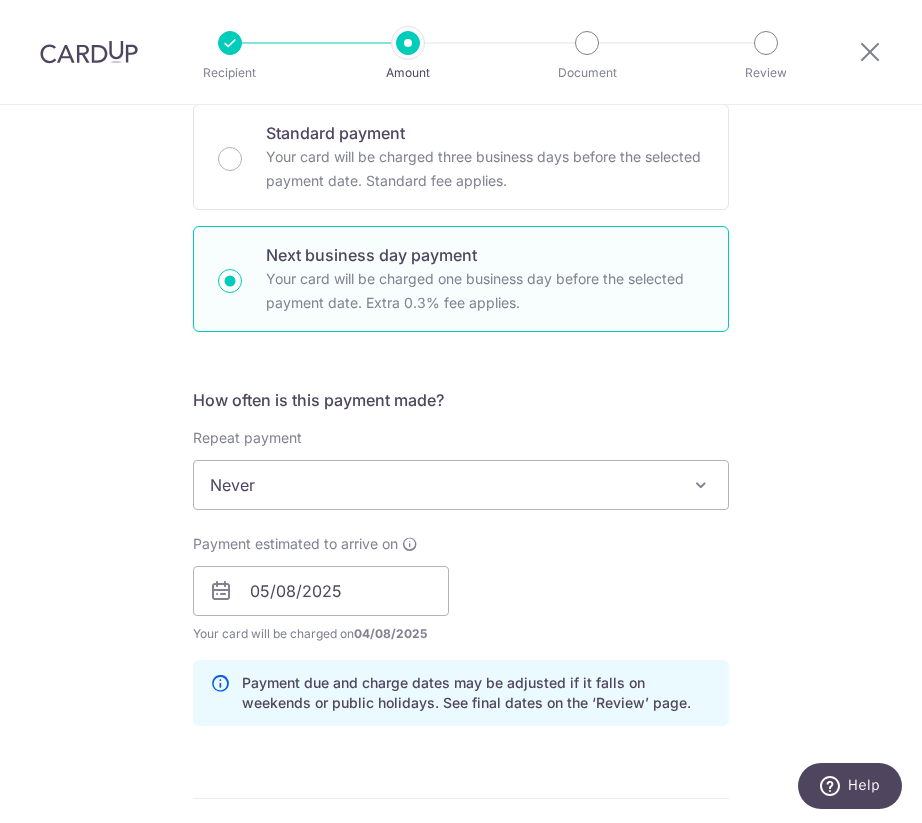 click on "Payment estimated to arrive on
05/08/2025
Prev Next Aug Sep Oct Nov Dec 2025 2026 2027 2028 2029 2030 2031 2032 2033 2034 2035 Sun Mon Tue Wed Thu Fri Sat           1 2 3 4 5 6 7 8 9 10 11 12 13 14 15 16 17 18 19 20 21 22 23 24 25 26 27 28 29 30 31
Please enter a due date for your payment in dd/mm/yyyy format
Your card will be charged on  04/08/2025  for the first payment
* If your payment is funded by  9:00am SGT on Tuesday 05/08/2025
05/08/2025
No. of Payments" at bounding box center [461, 589] 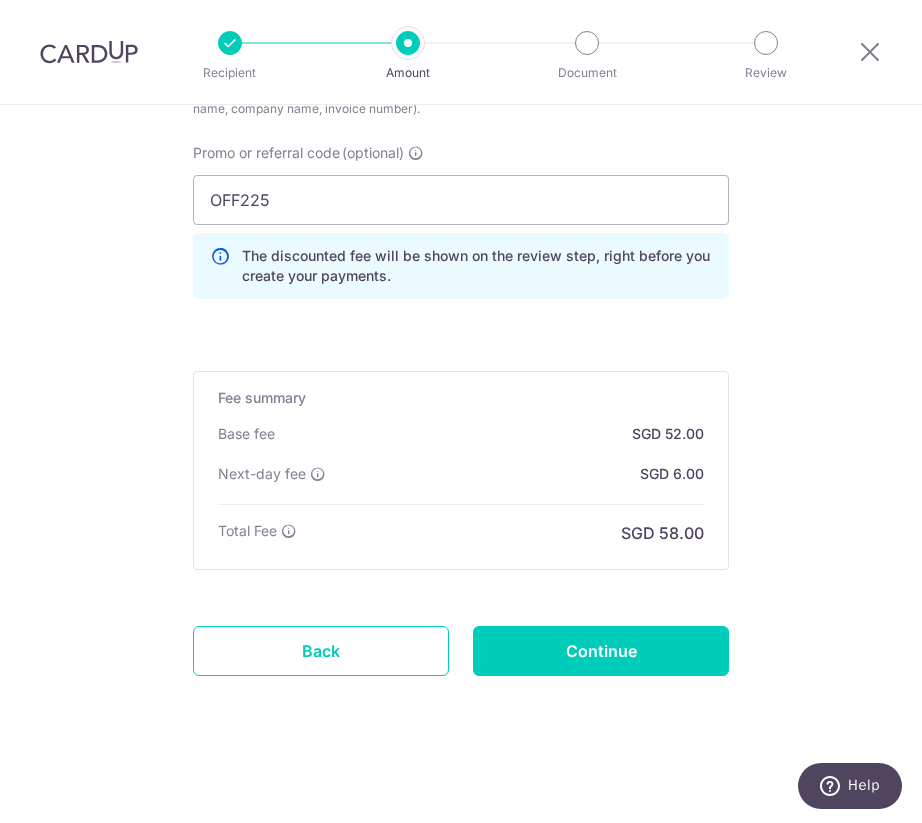 scroll, scrollTop: 1369, scrollLeft: 0, axis: vertical 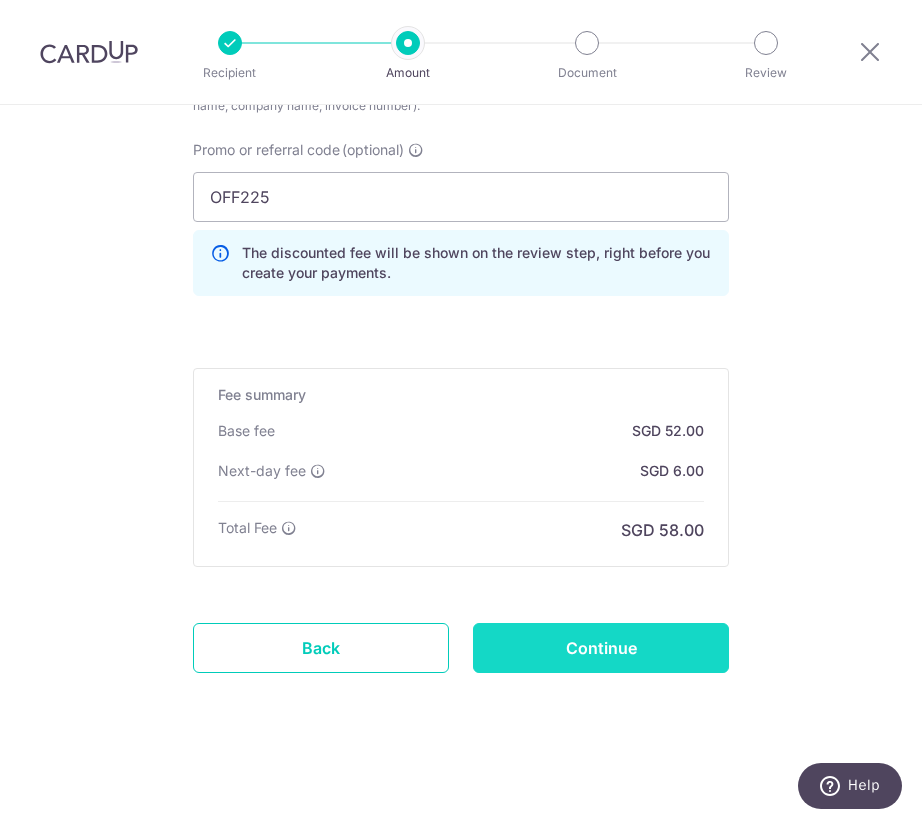 click on "Continue" at bounding box center (601, 648) 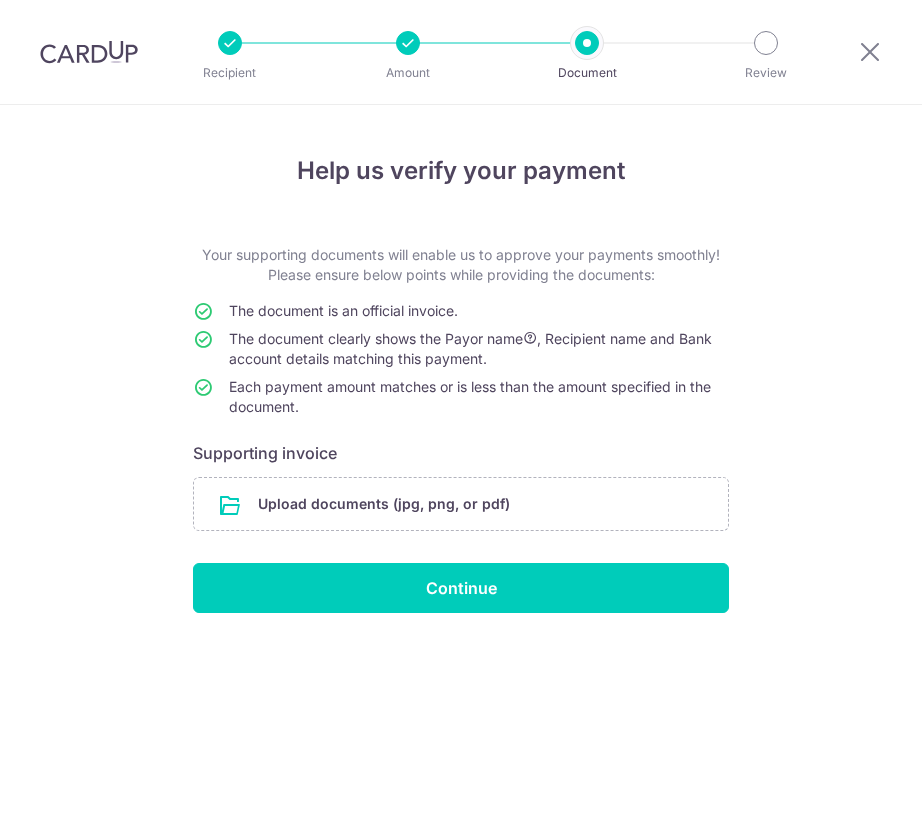 scroll, scrollTop: 0, scrollLeft: 0, axis: both 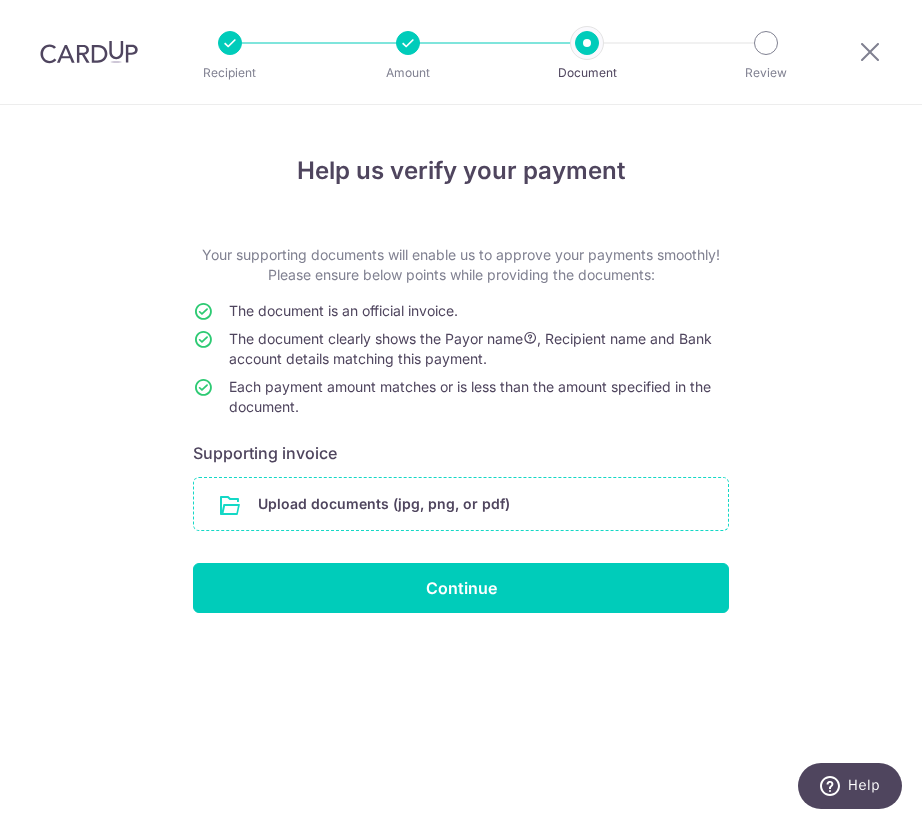 click at bounding box center [461, 504] 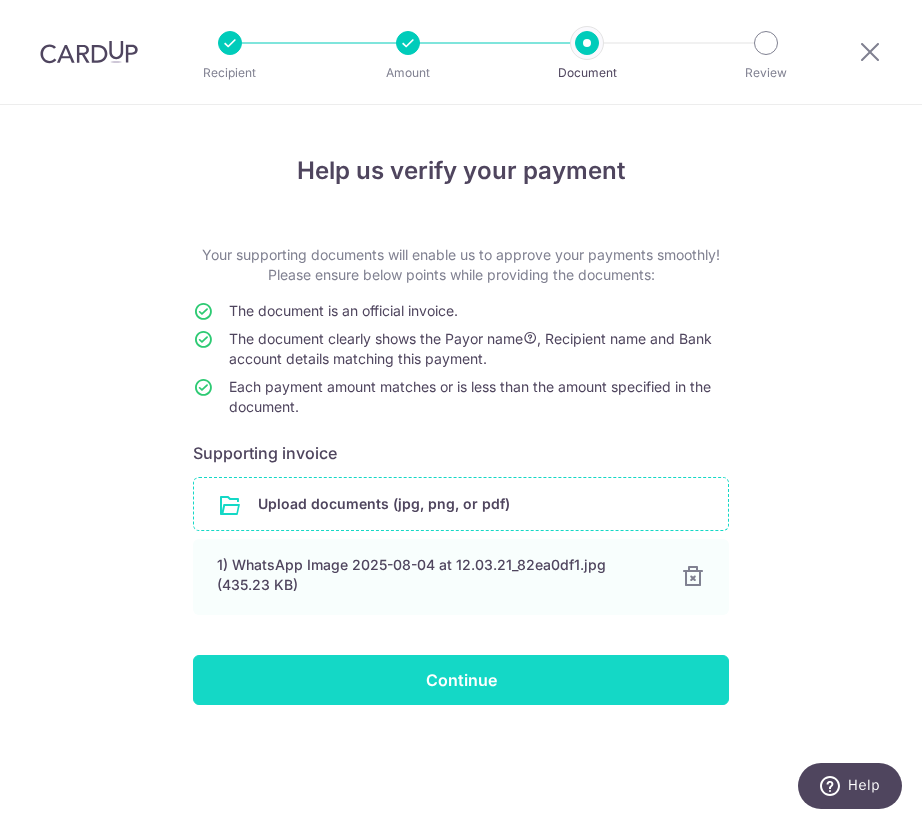 click on "Continue" at bounding box center (461, 680) 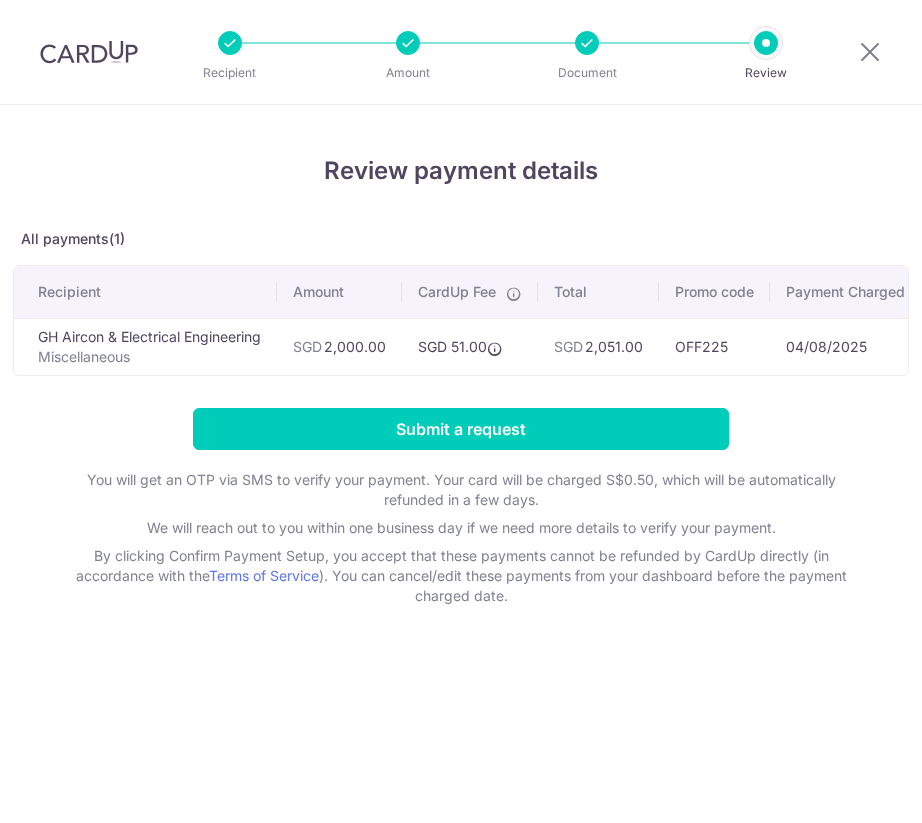 scroll, scrollTop: 0, scrollLeft: 0, axis: both 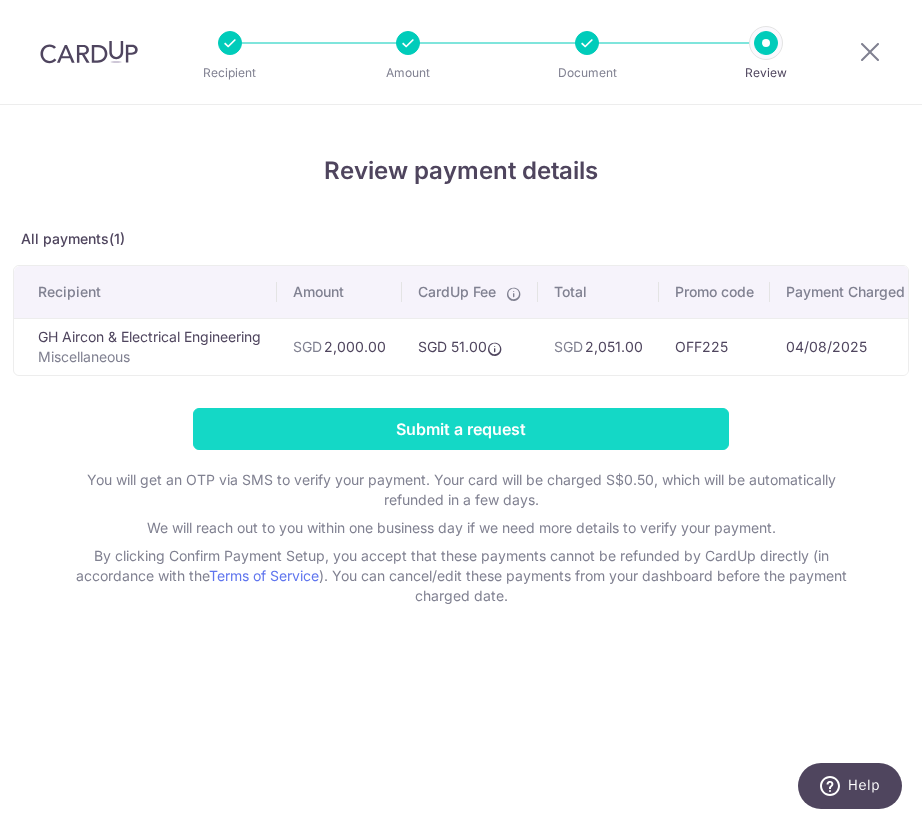 click on "Submit a request" at bounding box center (461, 429) 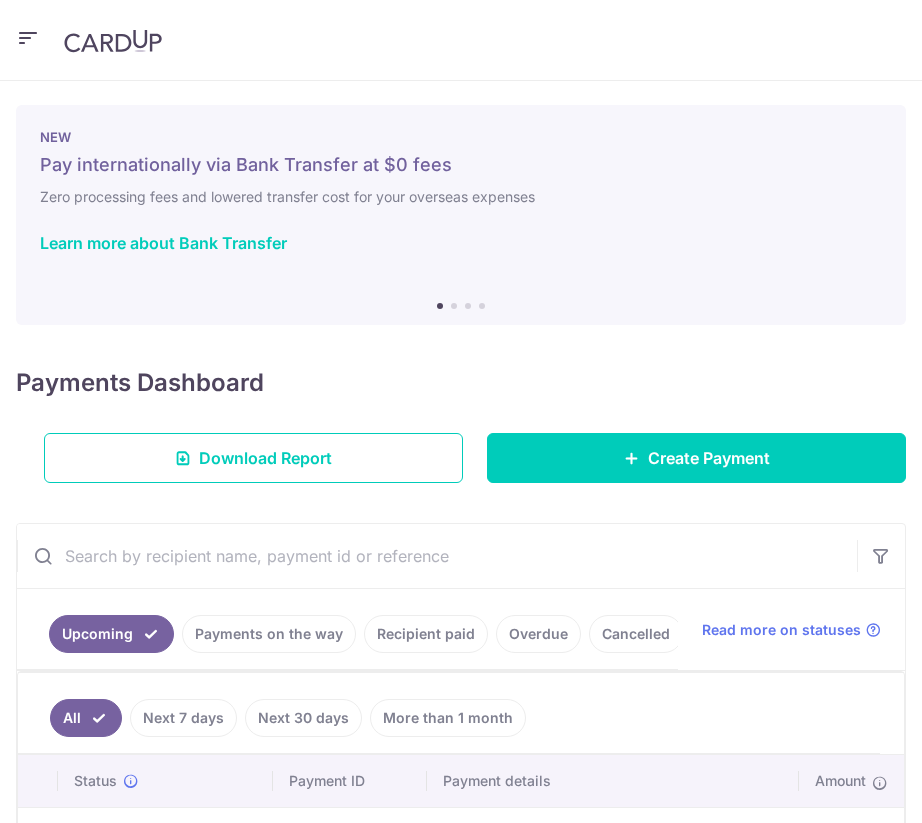 scroll, scrollTop: 0, scrollLeft: 0, axis: both 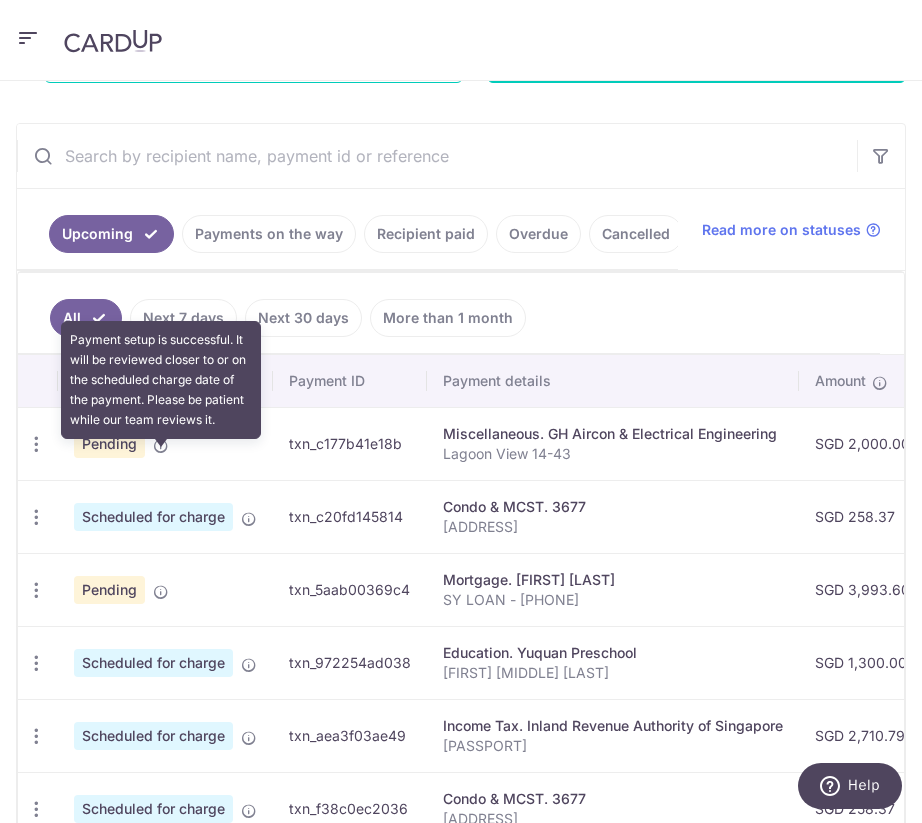 click at bounding box center (161, 446) 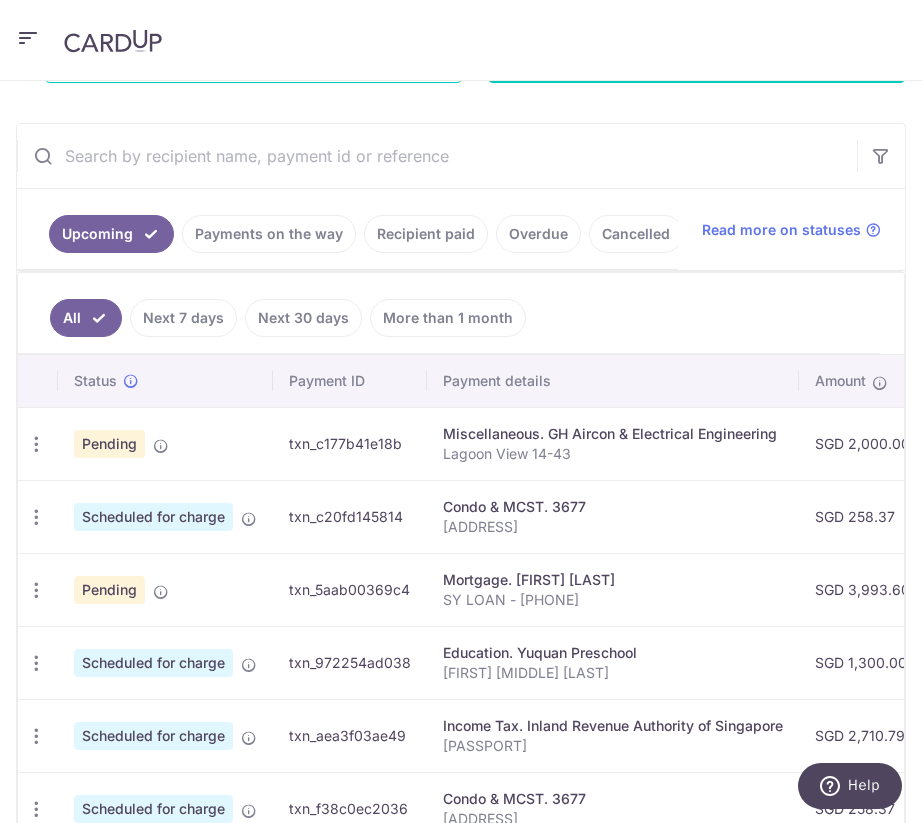 click on "Pending" at bounding box center (109, 444) 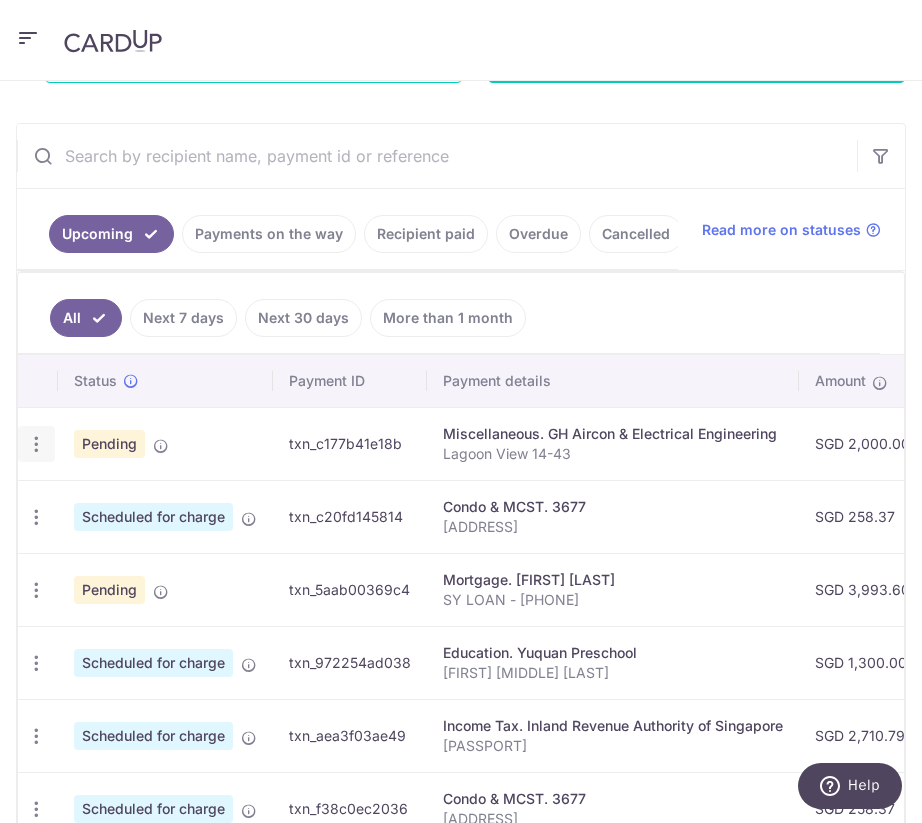 click at bounding box center (36, 444) 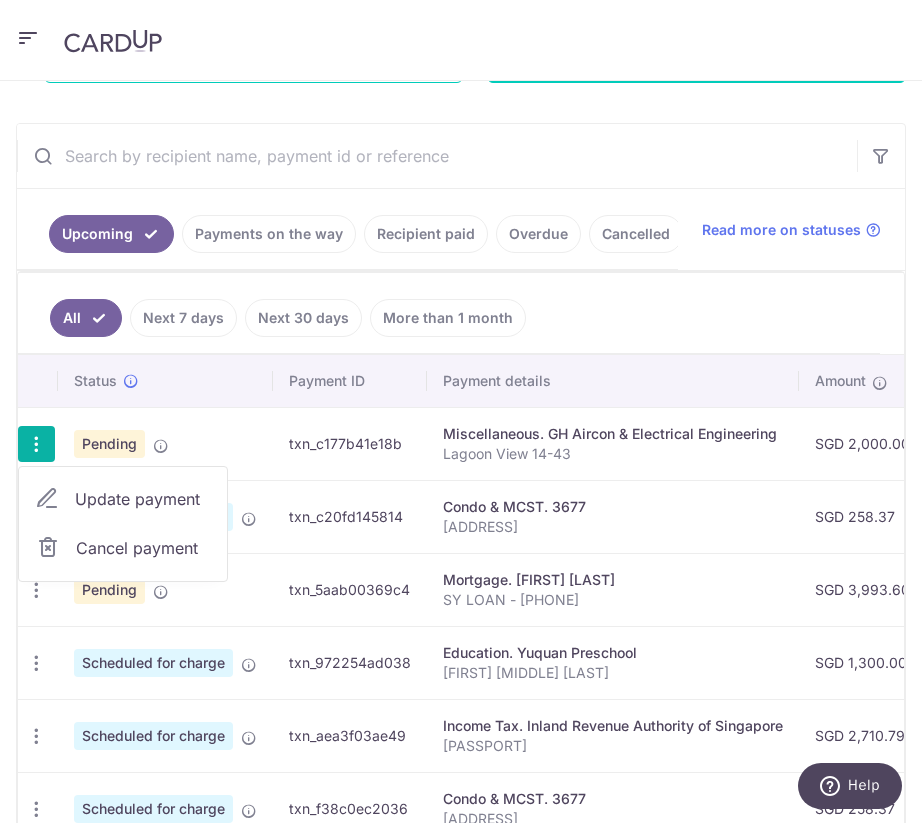 click on "txn_c177b41e18b" at bounding box center (350, 443) 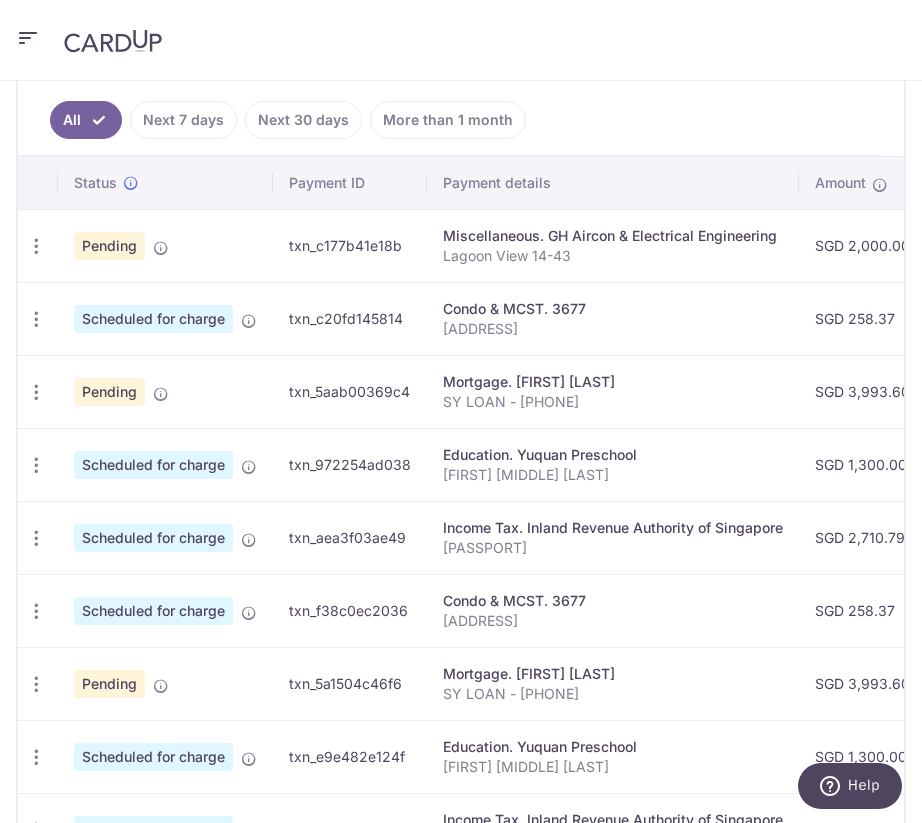 scroll, scrollTop: 600, scrollLeft: 0, axis: vertical 